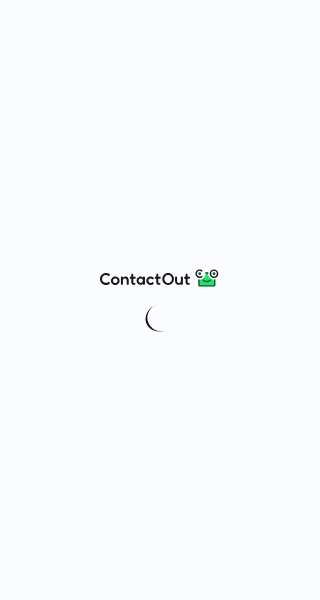 scroll, scrollTop: 0, scrollLeft: 0, axis: both 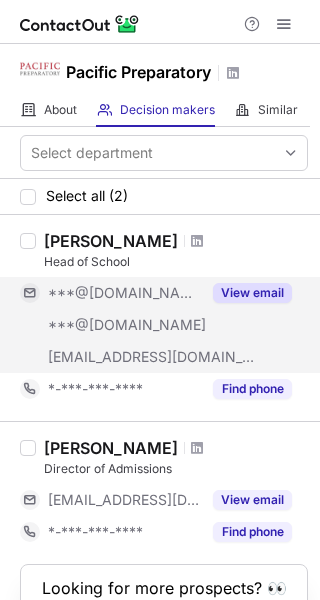 drag, startPoint x: 253, startPoint y: 305, endPoint x: 247, endPoint y: 296, distance: 10.816654 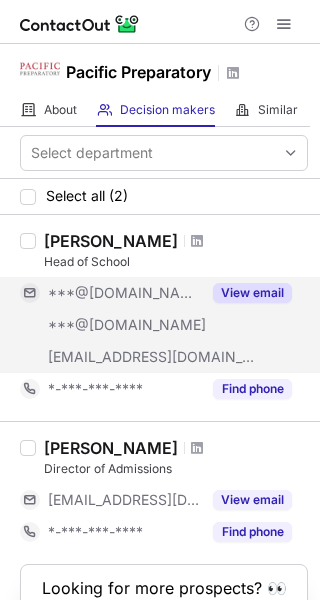 click on "***@[DOMAIN_NAME]" at bounding box center (124, 293) 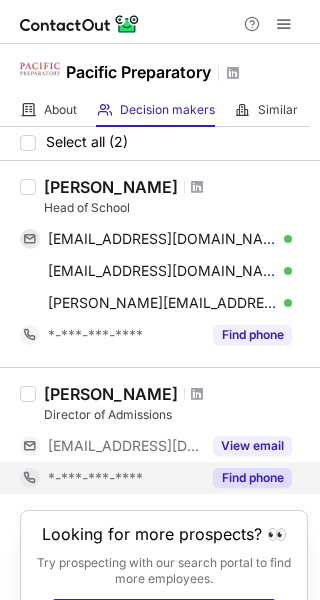 scroll, scrollTop: 0, scrollLeft: 0, axis: both 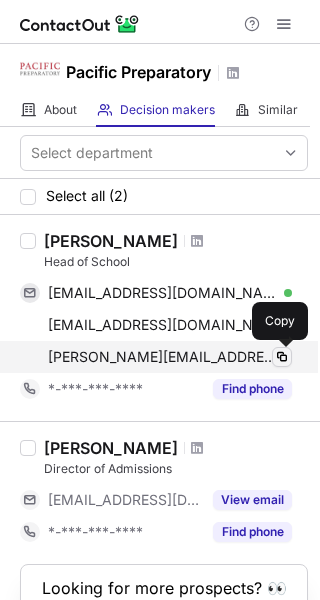 click at bounding box center [282, 357] 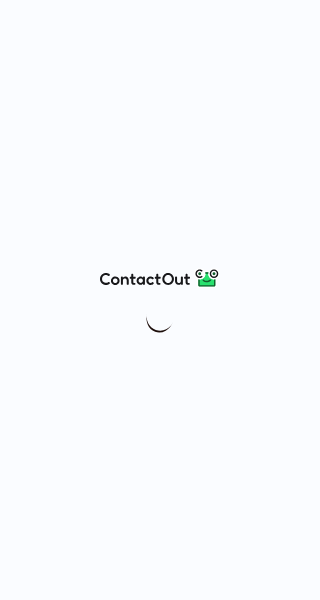 scroll, scrollTop: 0, scrollLeft: 0, axis: both 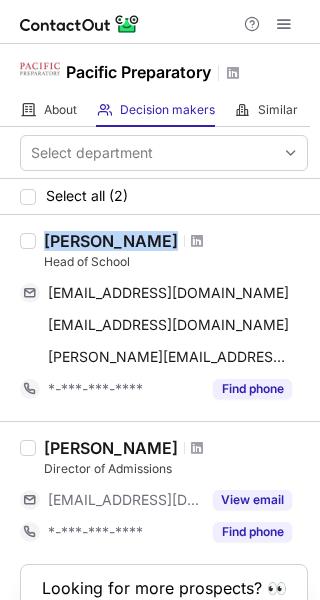 drag, startPoint x: 47, startPoint y: 243, endPoint x: 146, endPoint y: 245, distance: 99.0202 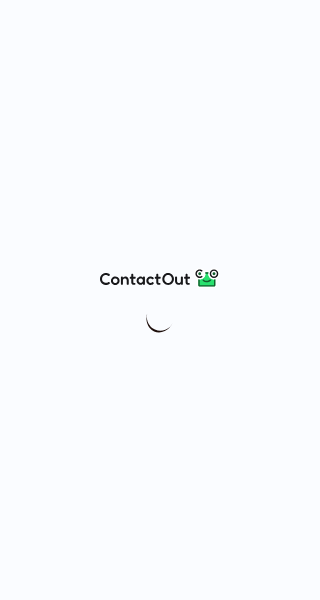 scroll, scrollTop: 0, scrollLeft: 0, axis: both 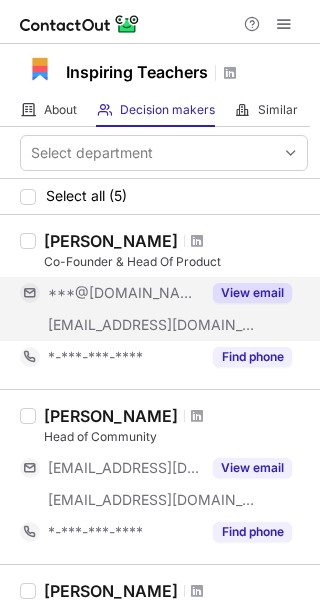 click on "View email" at bounding box center (252, 293) 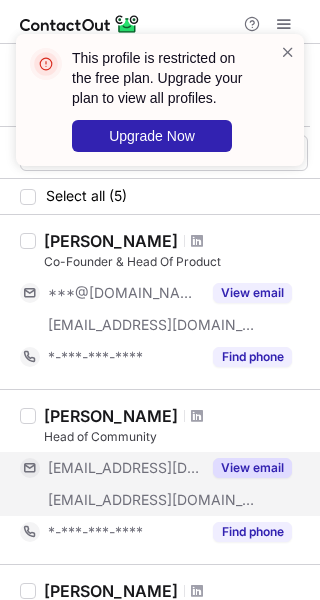 click on "View email" at bounding box center (252, 468) 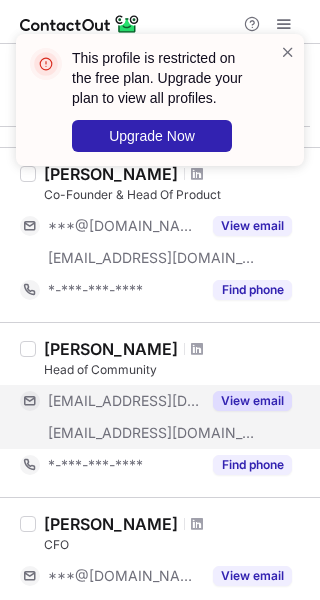 scroll, scrollTop: 100, scrollLeft: 0, axis: vertical 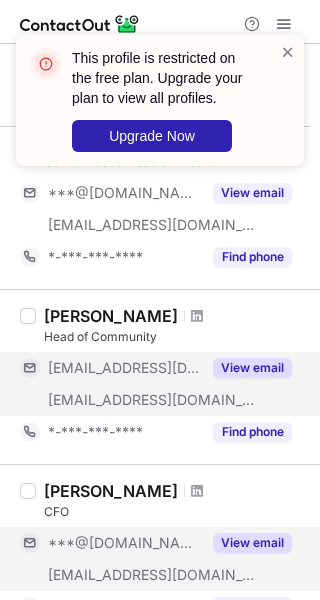 click on "View email" at bounding box center [252, 543] 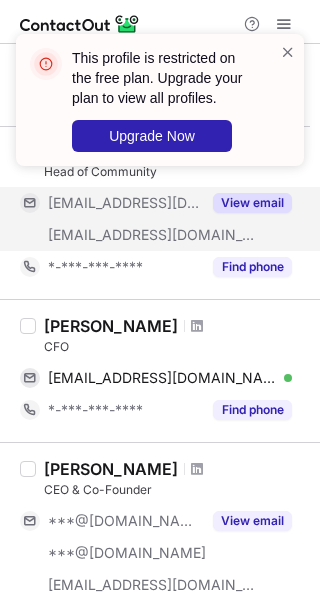 scroll, scrollTop: 300, scrollLeft: 0, axis: vertical 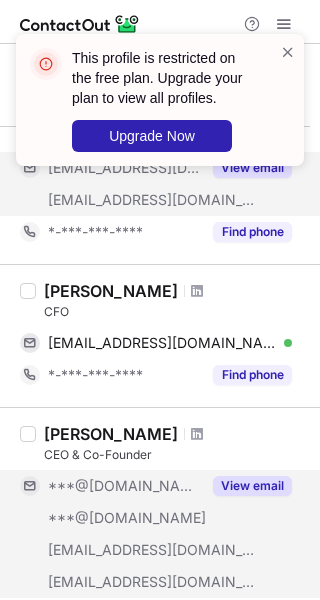 click on "View email" at bounding box center (252, 486) 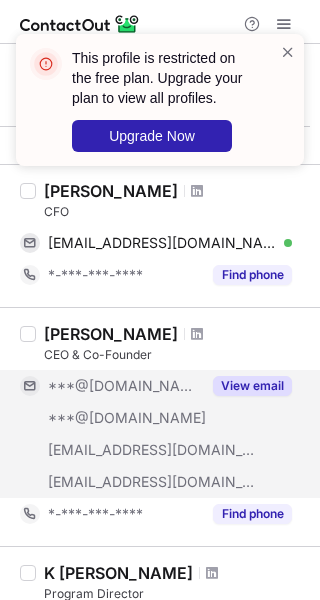 scroll, scrollTop: 500, scrollLeft: 0, axis: vertical 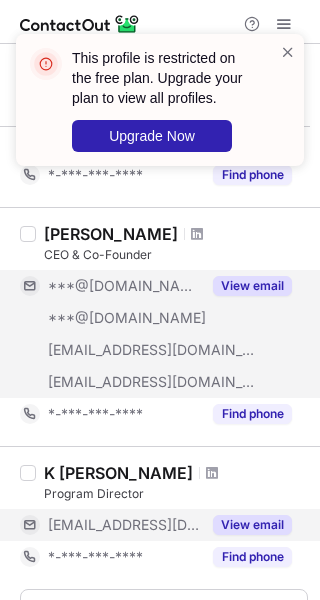 click on "View email" at bounding box center (252, 525) 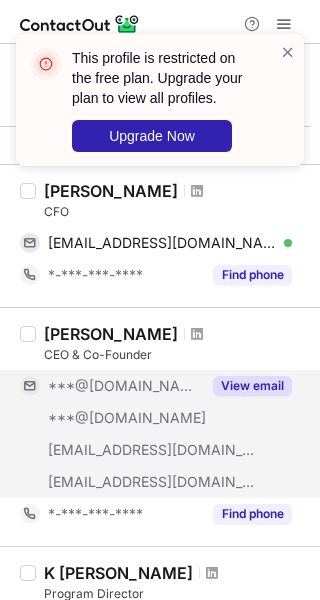 scroll, scrollTop: 300, scrollLeft: 0, axis: vertical 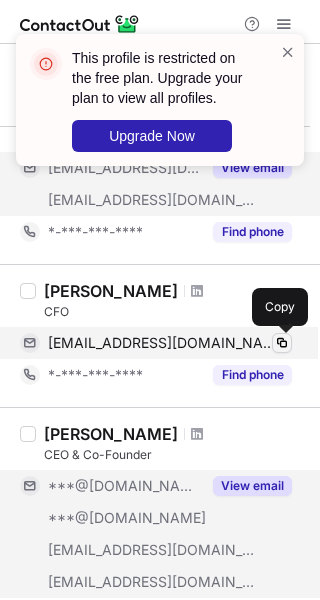 click at bounding box center (282, 343) 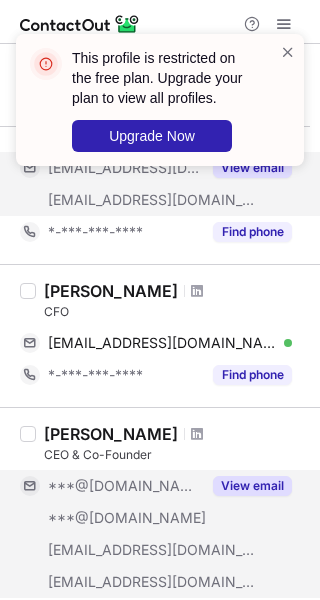 type 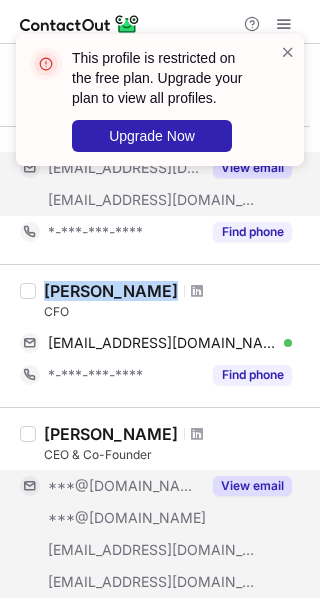 drag, startPoint x: 47, startPoint y: 287, endPoint x: 236, endPoint y: 290, distance: 189.0238 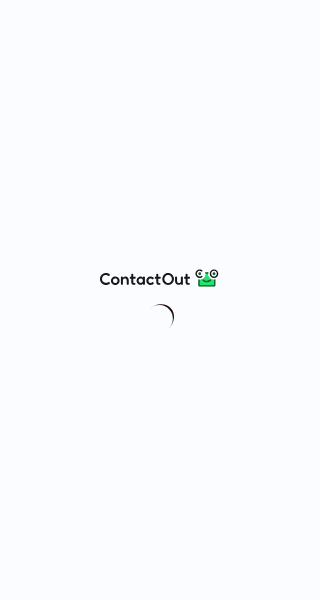 scroll, scrollTop: 0, scrollLeft: 0, axis: both 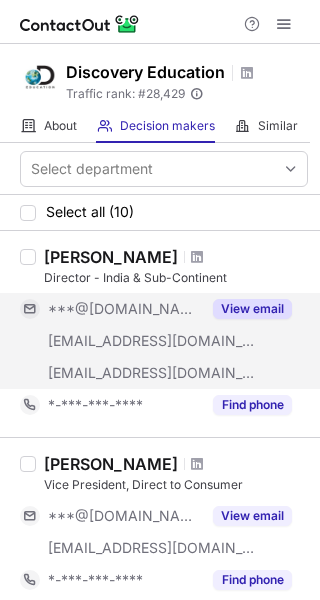 click on "View email" at bounding box center (252, 309) 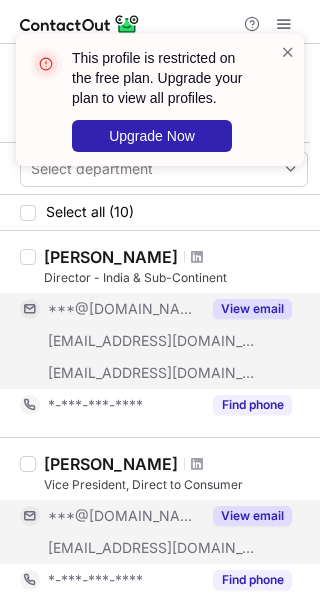 click on "View email" at bounding box center (252, 516) 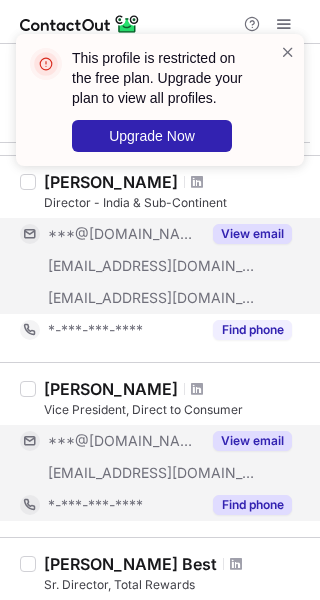 scroll, scrollTop: 200, scrollLeft: 0, axis: vertical 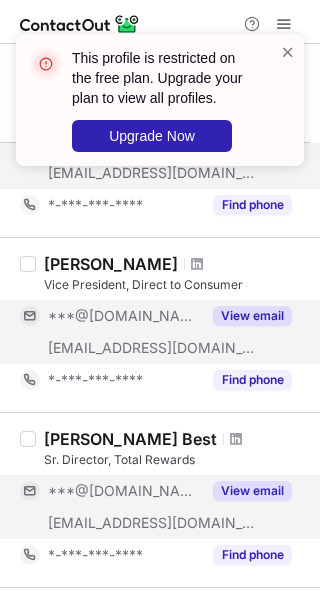 click on "View email" at bounding box center (252, 491) 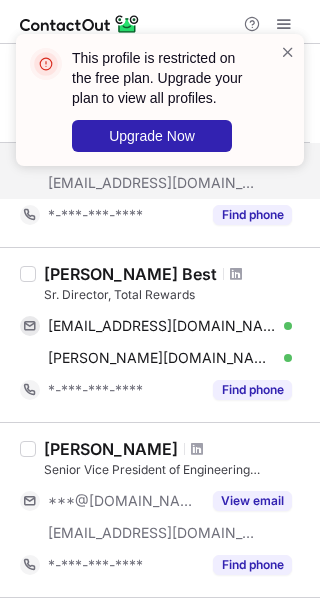 scroll, scrollTop: 400, scrollLeft: 0, axis: vertical 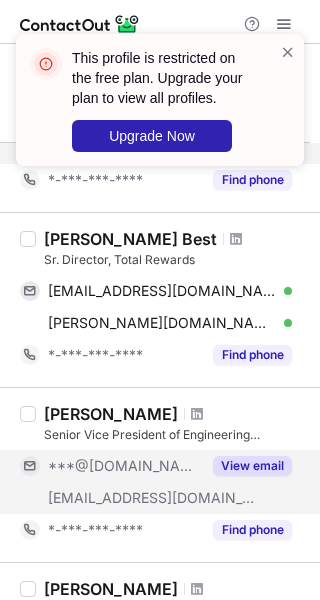 click on "View email" at bounding box center [252, 466] 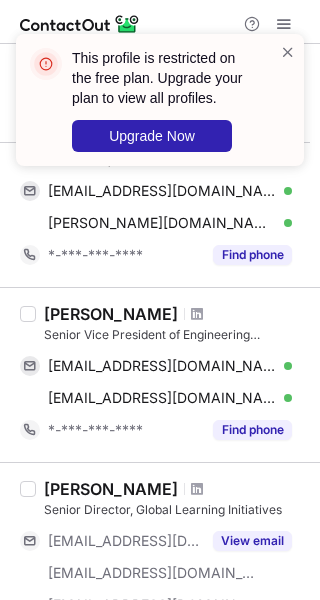 scroll, scrollTop: 600, scrollLeft: 0, axis: vertical 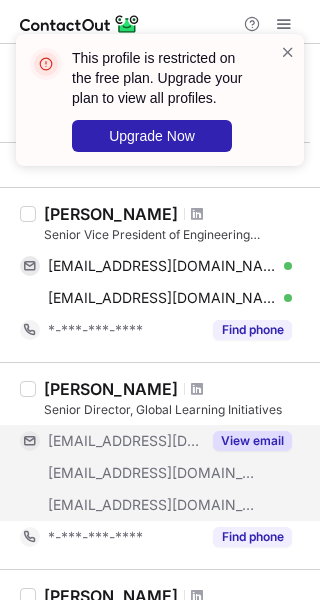 click on "View email" at bounding box center (252, 441) 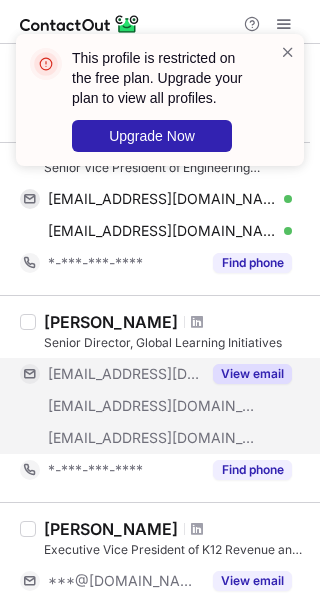 scroll, scrollTop: 700, scrollLeft: 0, axis: vertical 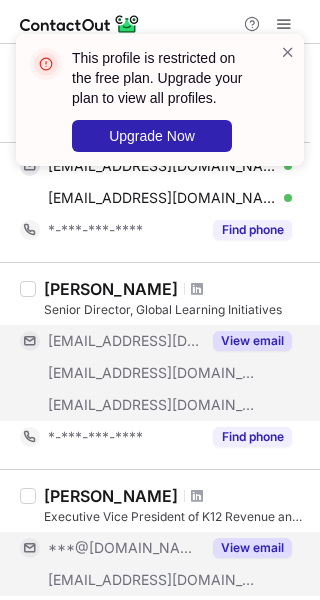 click on "View email" at bounding box center (252, 548) 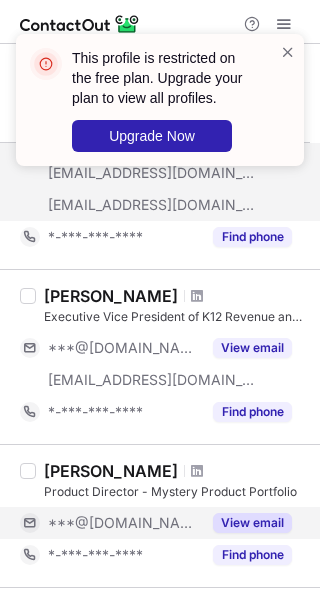 click on "View email" at bounding box center (252, 523) 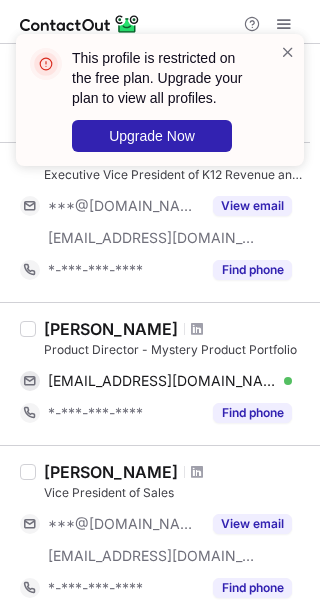 scroll, scrollTop: 1100, scrollLeft: 0, axis: vertical 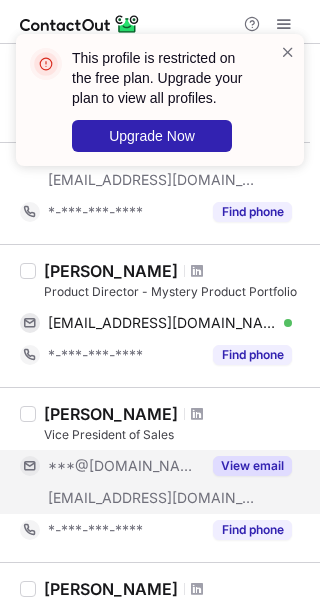click on "View email" at bounding box center (246, 466) 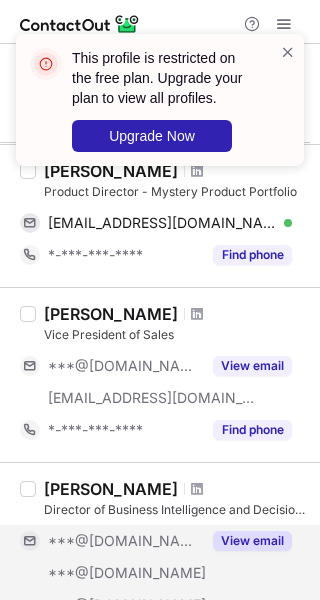 click on "View email" at bounding box center (252, 541) 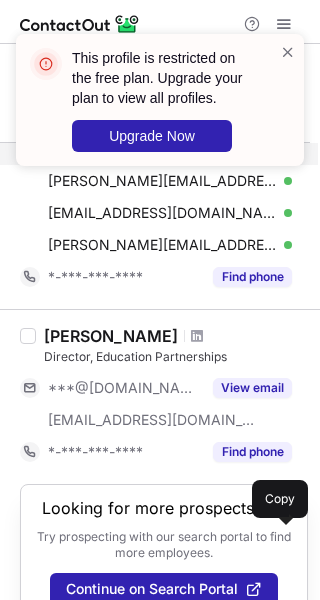 scroll, scrollTop: 1600, scrollLeft: 0, axis: vertical 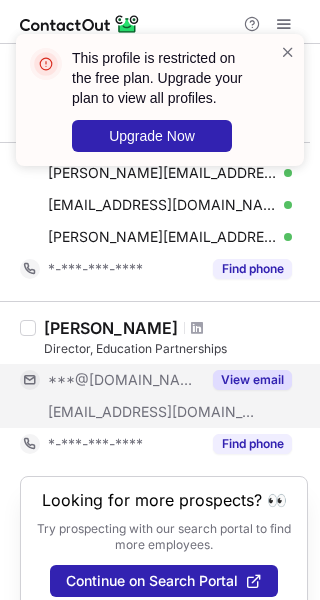 click on "View email" at bounding box center [252, 380] 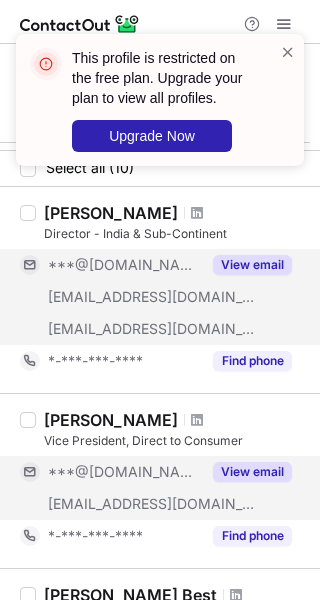 scroll, scrollTop: 0, scrollLeft: 0, axis: both 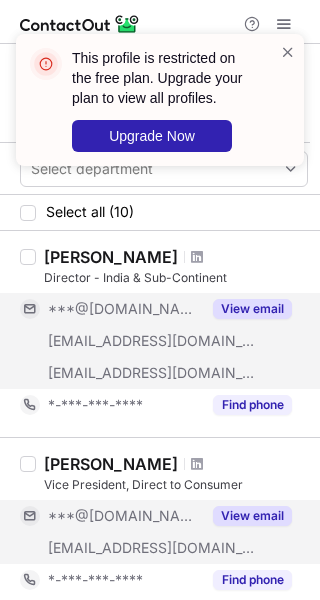 click on "View email" at bounding box center (252, 309) 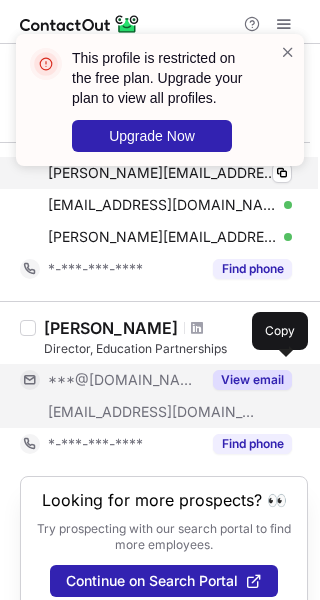 scroll, scrollTop: 1500, scrollLeft: 0, axis: vertical 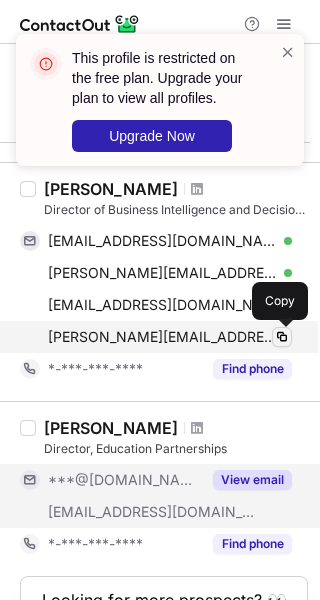 click at bounding box center (282, 337) 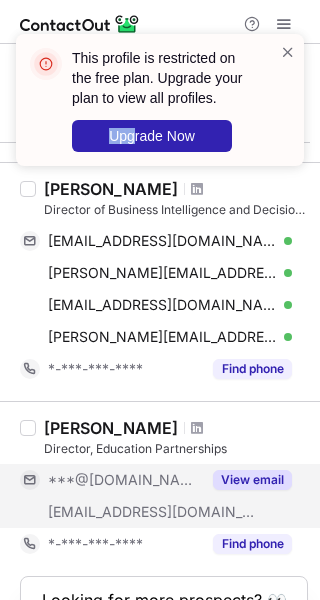drag, startPoint x: 44, startPoint y: 188, endPoint x: 134, endPoint y: 190, distance: 90.02222 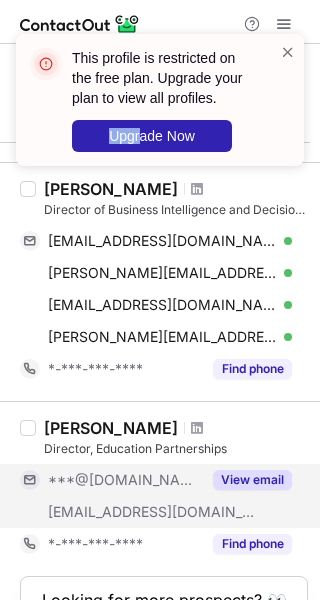 drag, startPoint x: 141, startPoint y: 187, endPoint x: 83, endPoint y: 191, distance: 58.137768 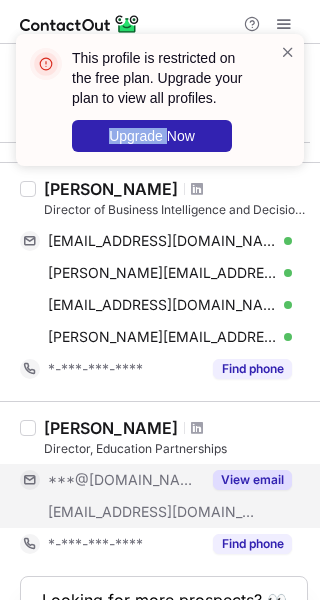 click on "This profile is restricted on the free plan. Upgrade your plan to view all profiles. Upgrade Now" at bounding box center [160, 108] 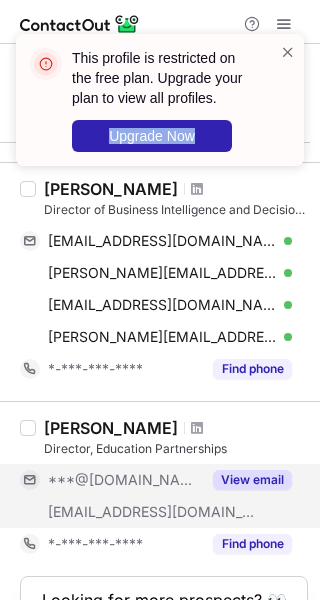 click on "This profile is restricted on the free plan. Upgrade your plan to view all profiles. Upgrade Now" at bounding box center [160, 108] 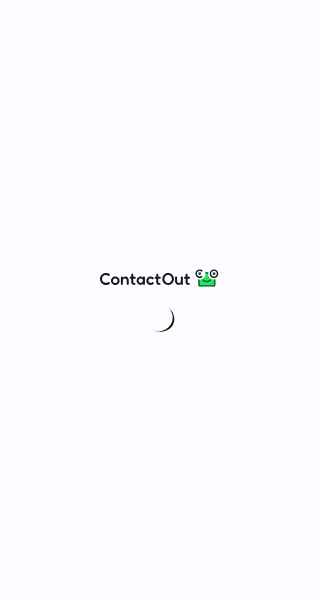 scroll, scrollTop: 0, scrollLeft: 0, axis: both 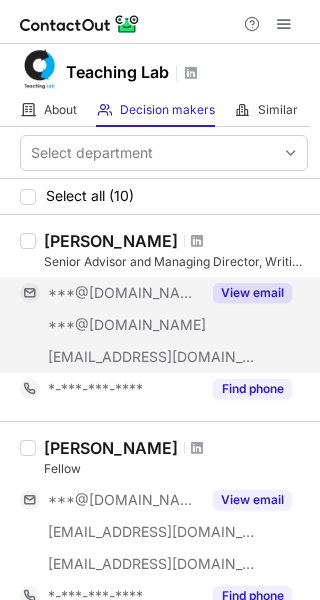 drag, startPoint x: 245, startPoint y: 294, endPoint x: 227, endPoint y: 294, distance: 18 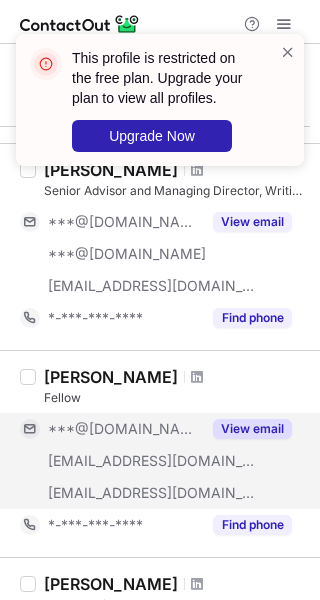 scroll, scrollTop: 100, scrollLeft: 0, axis: vertical 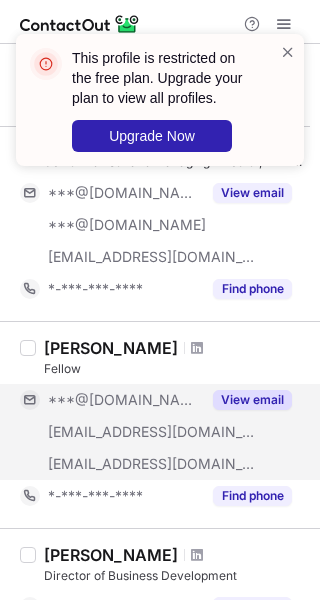 click on "View email" at bounding box center [252, 400] 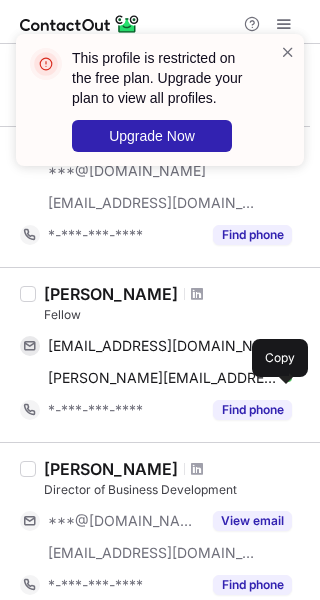 scroll, scrollTop: 200, scrollLeft: 0, axis: vertical 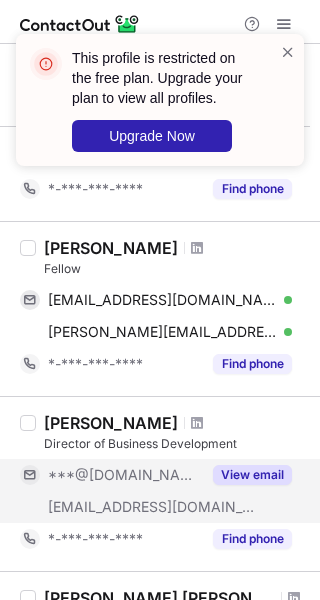 click on "View email" at bounding box center (252, 475) 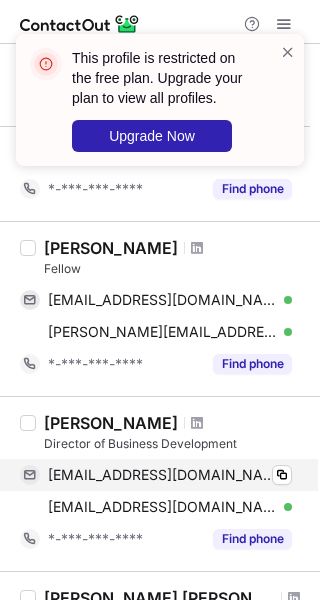 scroll, scrollTop: 400, scrollLeft: 0, axis: vertical 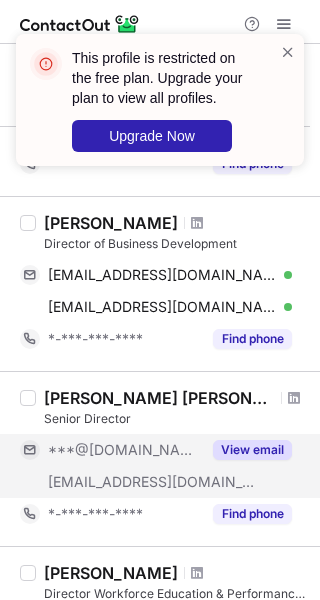 click on "View email" at bounding box center (246, 450) 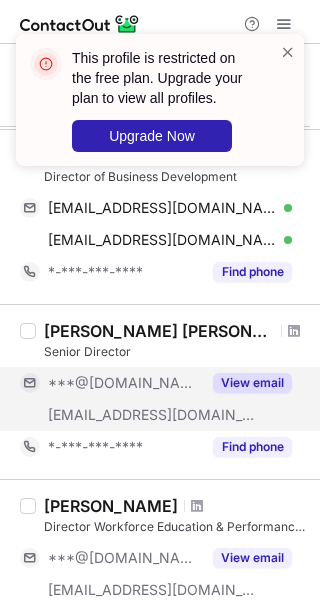scroll, scrollTop: 500, scrollLeft: 0, axis: vertical 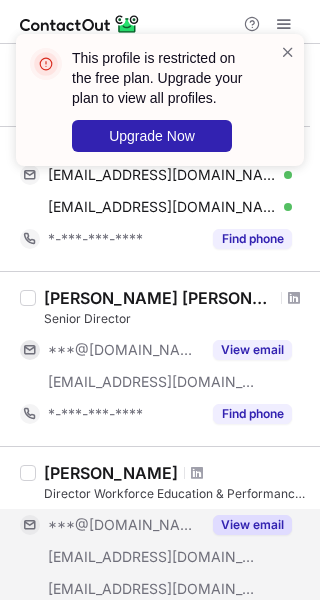 click on "View email" at bounding box center (252, 525) 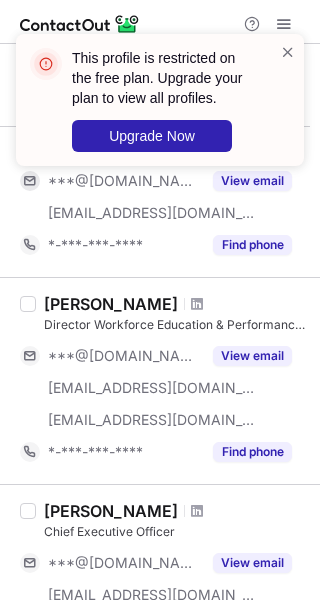 scroll, scrollTop: 700, scrollLeft: 0, axis: vertical 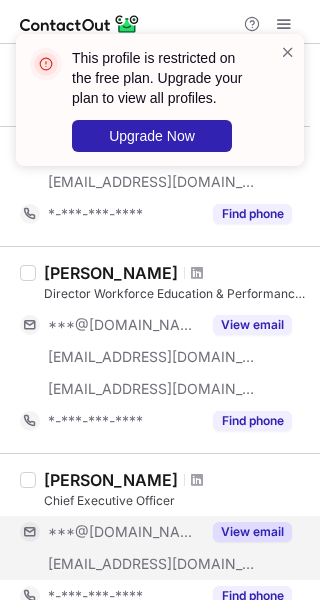 click on "View email" at bounding box center (252, 532) 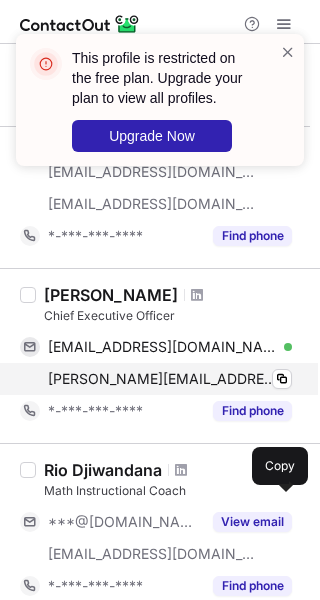 scroll, scrollTop: 900, scrollLeft: 0, axis: vertical 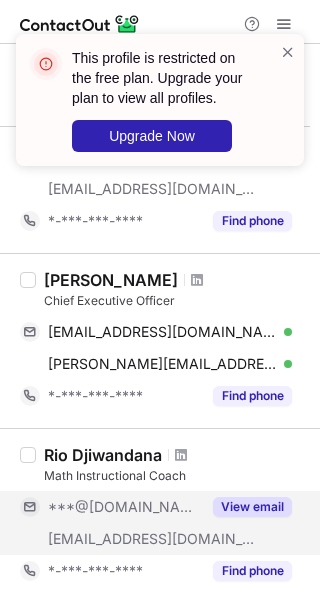 click on "View email" at bounding box center (252, 507) 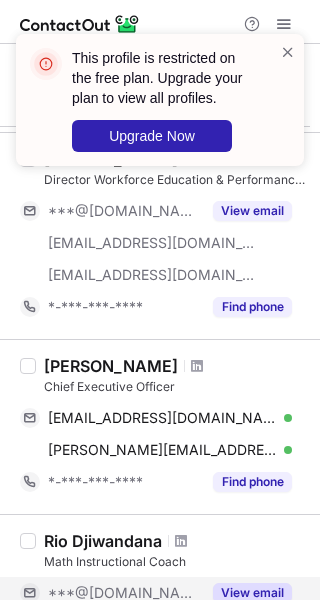 scroll, scrollTop: 812, scrollLeft: 0, axis: vertical 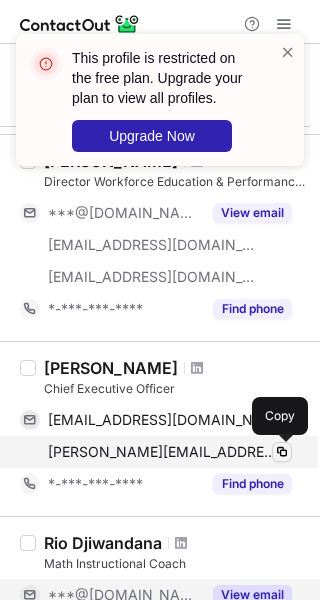 click at bounding box center [282, 452] 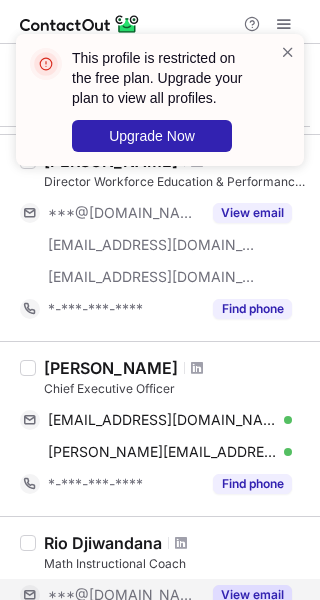 drag, startPoint x: 45, startPoint y: 368, endPoint x: 169, endPoint y: 367, distance: 124.004036 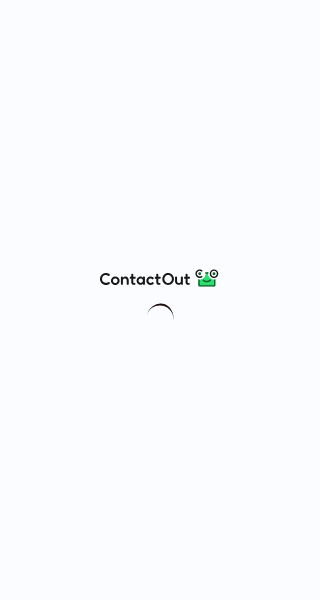scroll, scrollTop: 0, scrollLeft: 0, axis: both 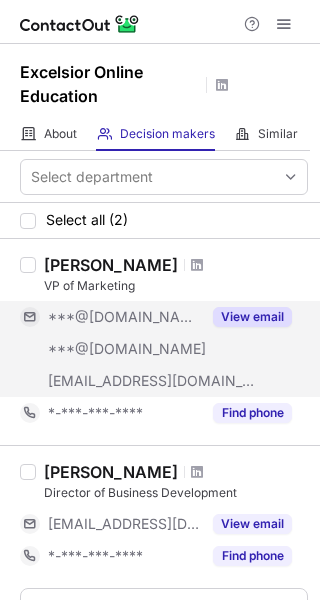 click on "View email" at bounding box center [252, 317] 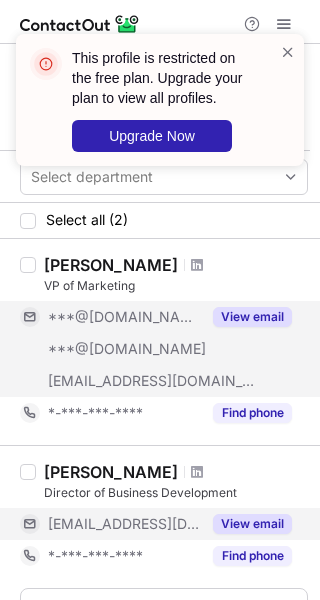 click on "View email" at bounding box center (246, 524) 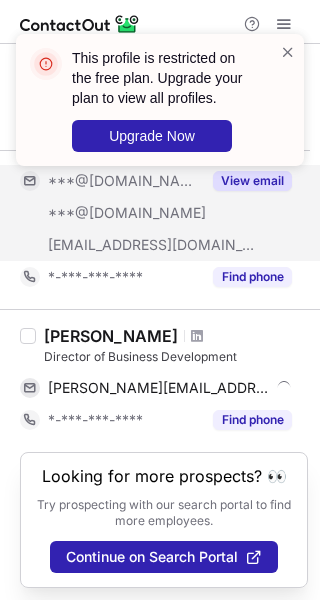 scroll, scrollTop: 140, scrollLeft: 0, axis: vertical 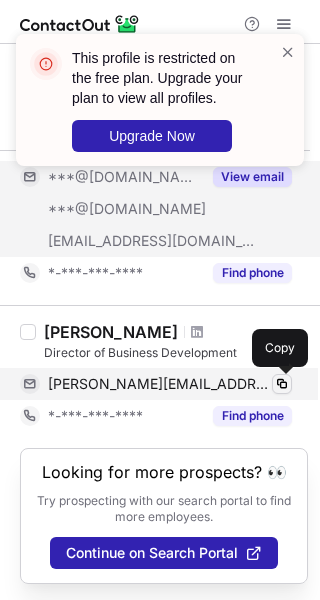 click at bounding box center [282, 384] 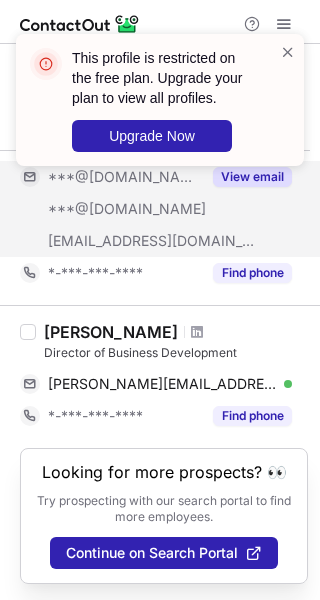 drag, startPoint x: 46, startPoint y: 326, endPoint x: 178, endPoint y: 327, distance: 132.00378 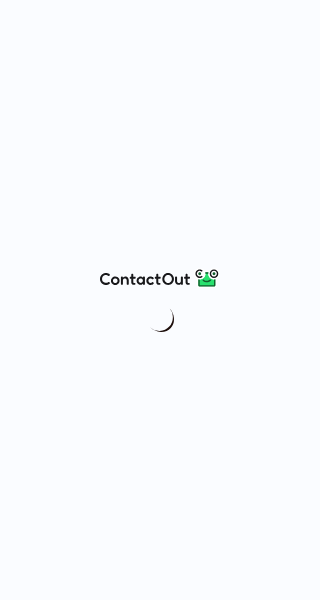 scroll, scrollTop: 0, scrollLeft: 0, axis: both 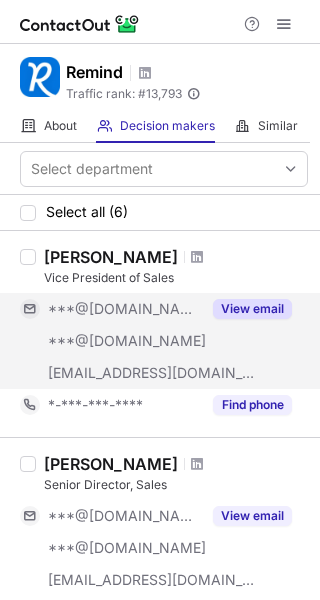 click on "View email" at bounding box center (252, 309) 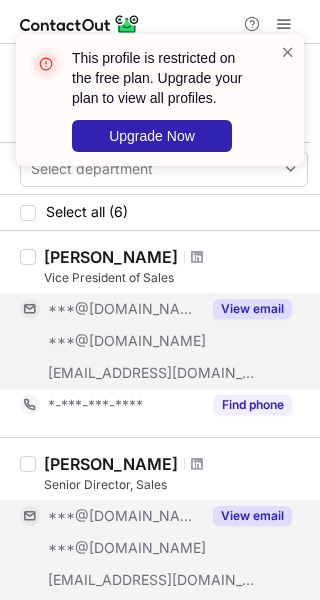 click on "View email" at bounding box center [246, 516] 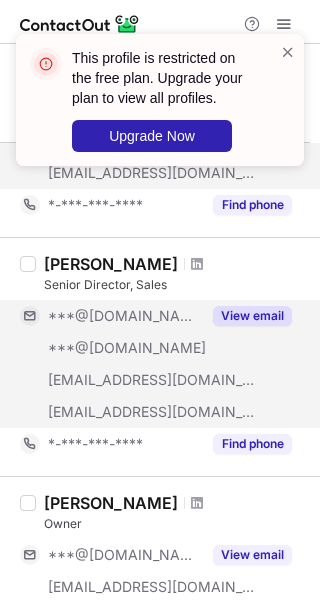 scroll, scrollTop: 300, scrollLeft: 0, axis: vertical 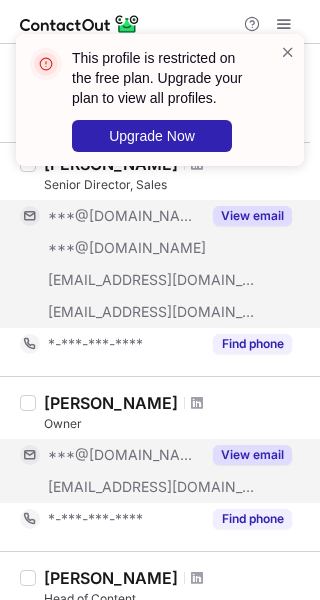 click on "View email" at bounding box center [252, 455] 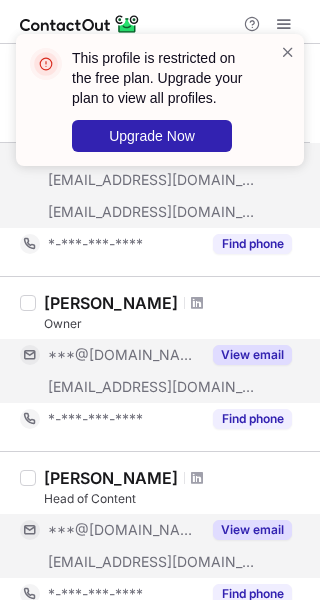 click on "View email" at bounding box center (252, 530) 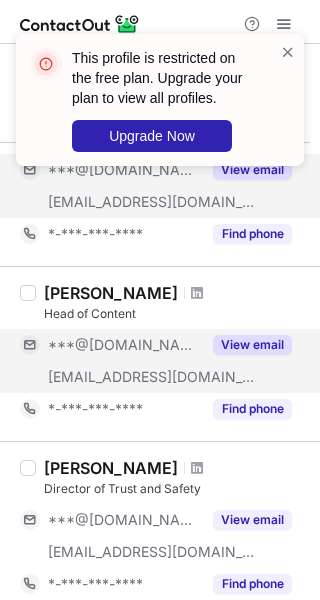 scroll, scrollTop: 600, scrollLeft: 0, axis: vertical 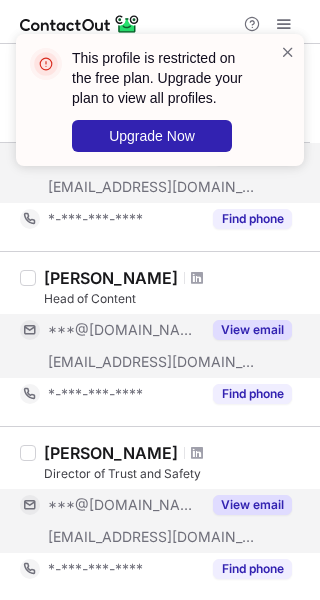 click on "View email" at bounding box center [252, 505] 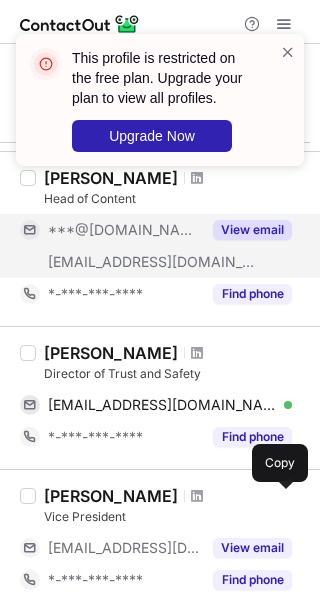 scroll, scrollTop: 800, scrollLeft: 0, axis: vertical 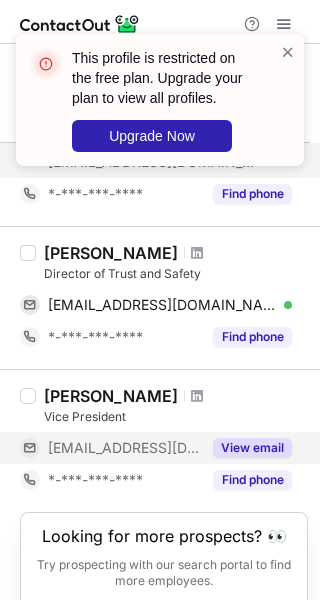 click on "View email" at bounding box center [252, 448] 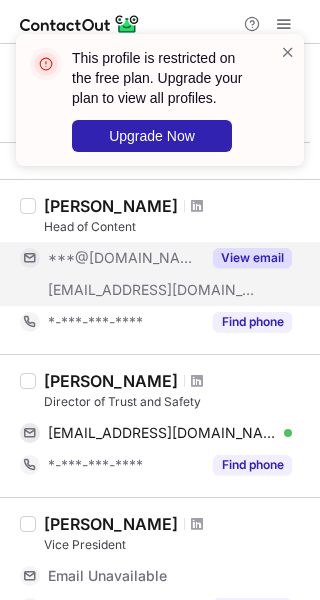 scroll, scrollTop: 664, scrollLeft: 0, axis: vertical 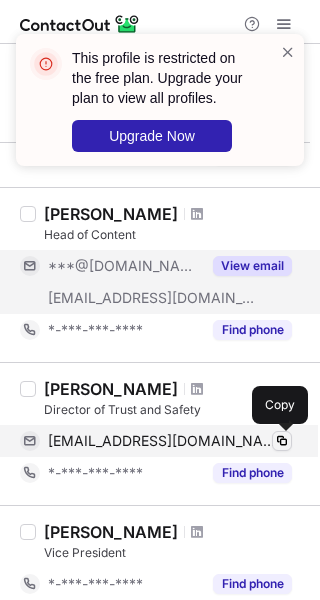 click at bounding box center [282, 441] 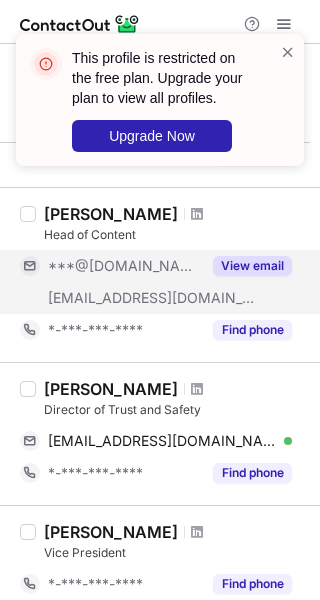 drag, startPoint x: 43, startPoint y: 386, endPoint x: 180, endPoint y: 393, distance: 137.17871 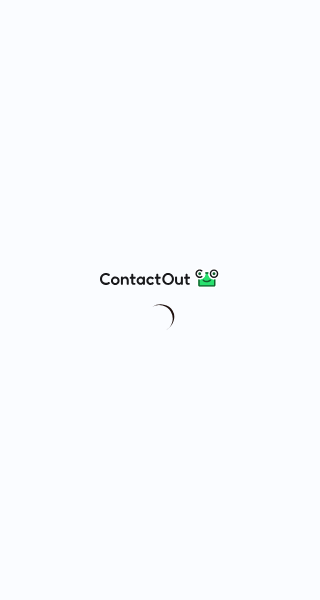 scroll, scrollTop: 0, scrollLeft: 0, axis: both 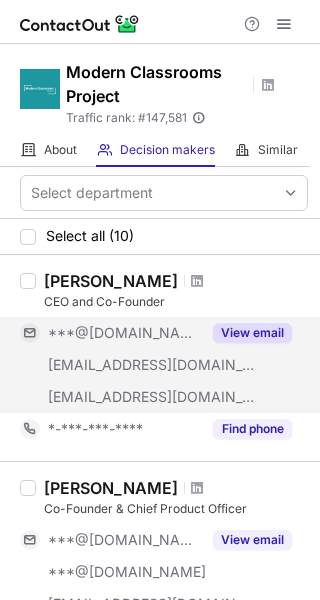 click on "View email" at bounding box center [252, 333] 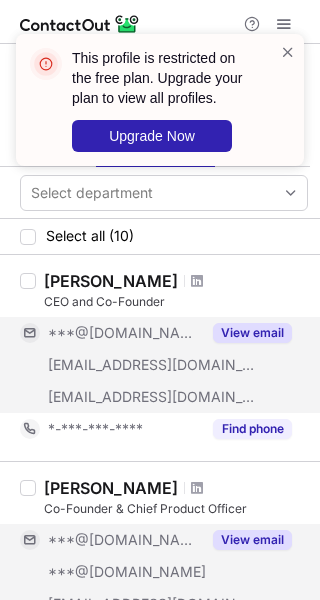 click on "View email" at bounding box center (252, 540) 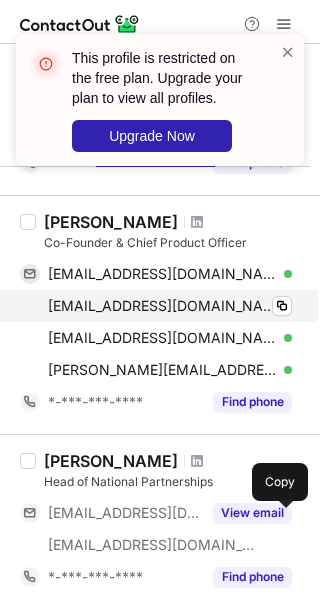 scroll, scrollTop: 300, scrollLeft: 0, axis: vertical 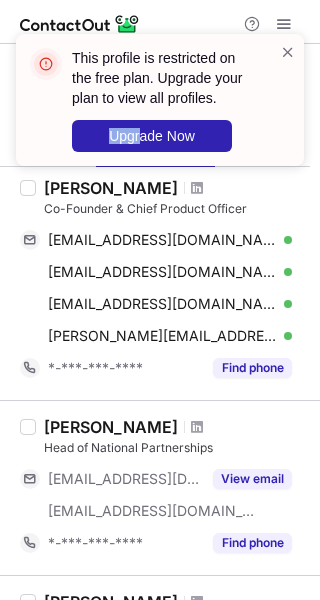 drag, startPoint x: 46, startPoint y: 189, endPoint x: 139, endPoint y: 187, distance: 93.0215 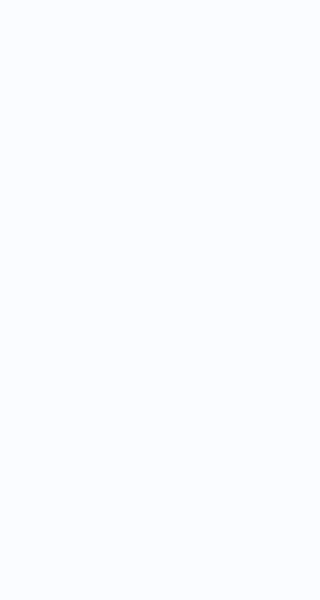 scroll, scrollTop: 0, scrollLeft: 0, axis: both 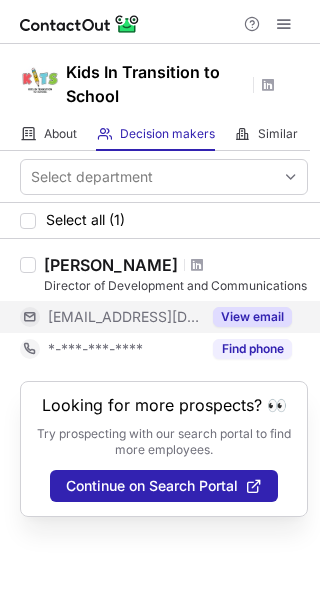 click on "View email" at bounding box center (252, 317) 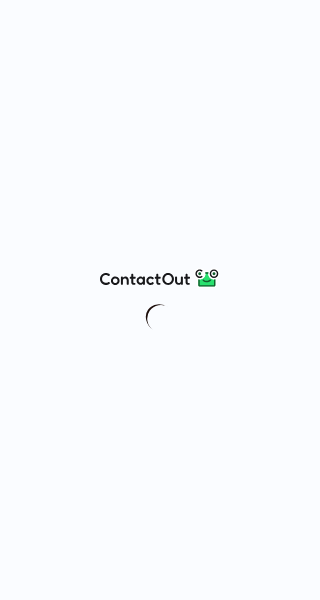 scroll, scrollTop: 0, scrollLeft: 0, axis: both 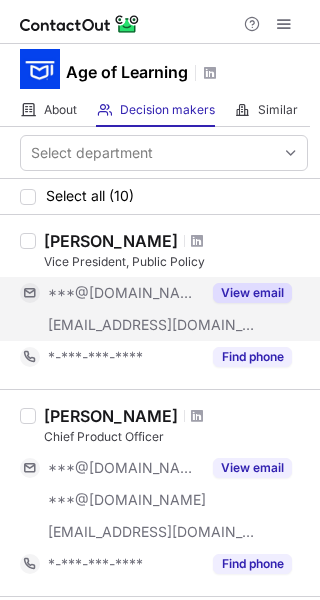 click on "View email" at bounding box center [252, 293] 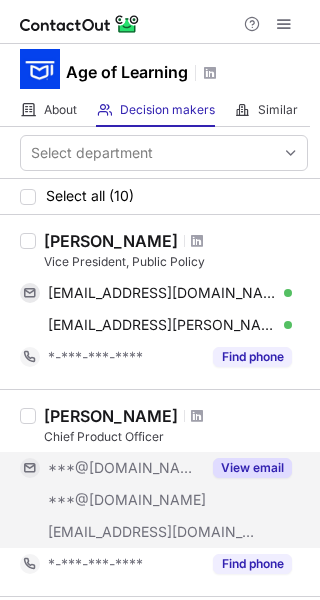 click on "View email" at bounding box center (252, 468) 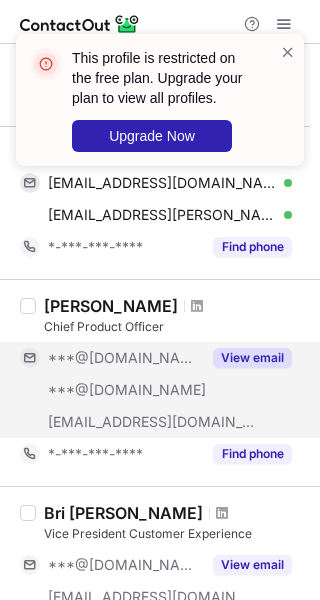 scroll, scrollTop: 200, scrollLeft: 0, axis: vertical 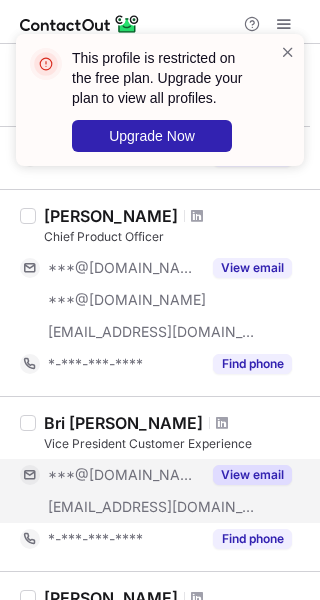 click on "View email" at bounding box center [252, 475] 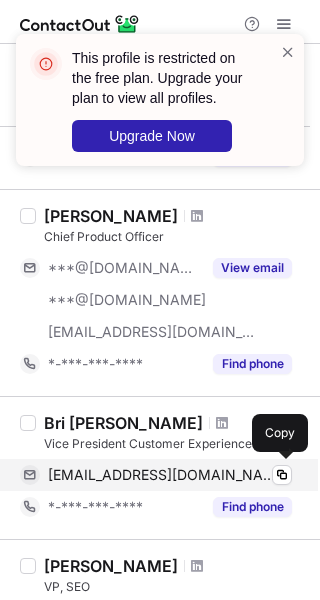 scroll, scrollTop: 300, scrollLeft: 0, axis: vertical 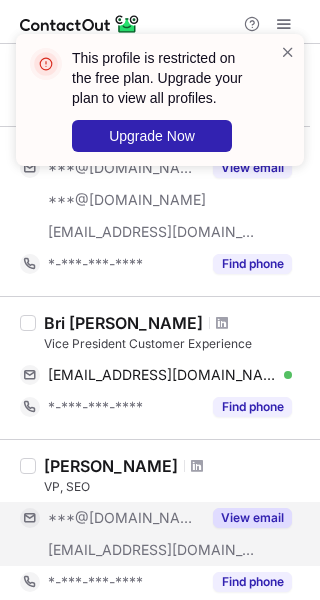 click on "View email" at bounding box center [252, 518] 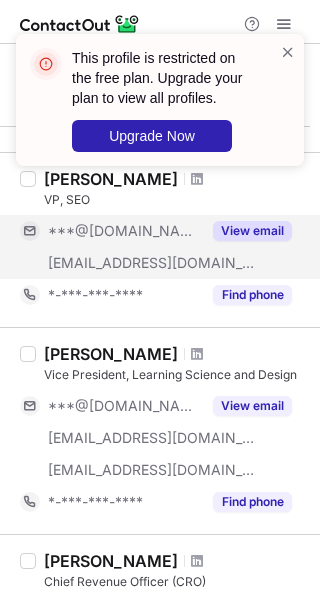 scroll, scrollTop: 600, scrollLeft: 0, axis: vertical 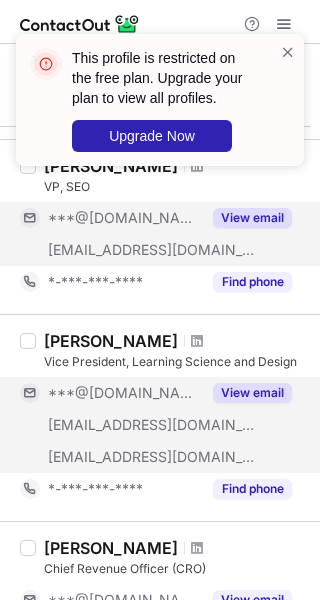 click on "View email" at bounding box center [252, 393] 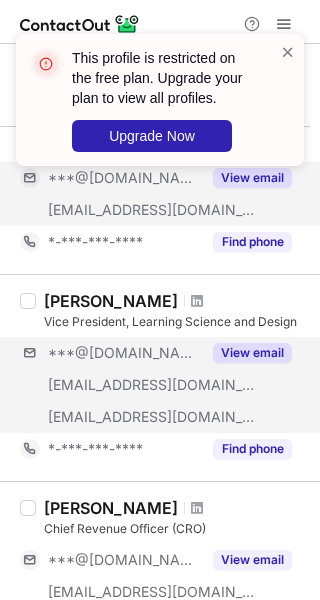scroll, scrollTop: 700, scrollLeft: 0, axis: vertical 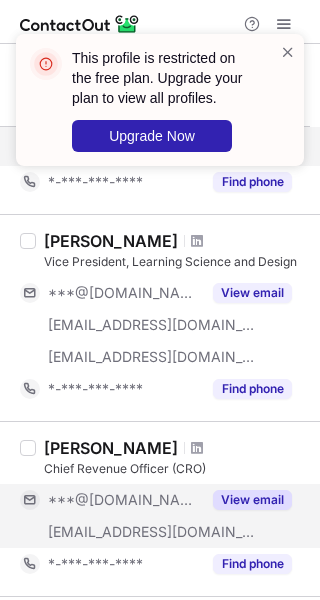 click on "View email" at bounding box center [252, 500] 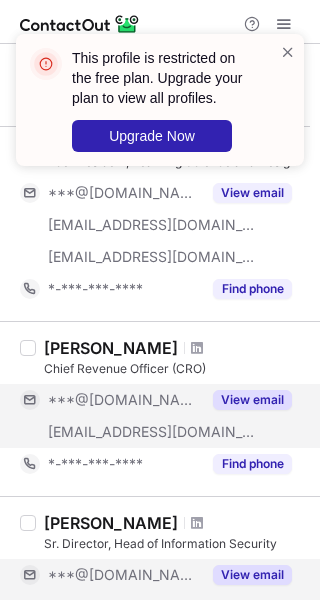scroll, scrollTop: 900, scrollLeft: 0, axis: vertical 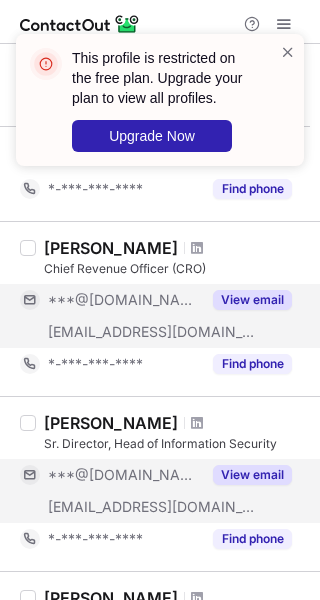 click on "View email" at bounding box center (252, 475) 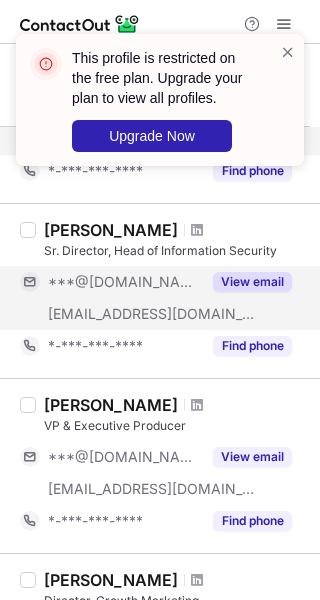 scroll, scrollTop: 1100, scrollLeft: 0, axis: vertical 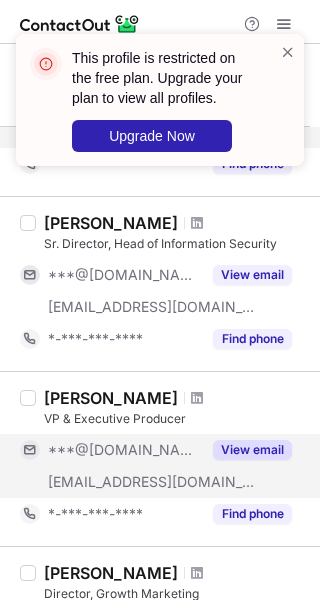 click on "View email" at bounding box center (252, 450) 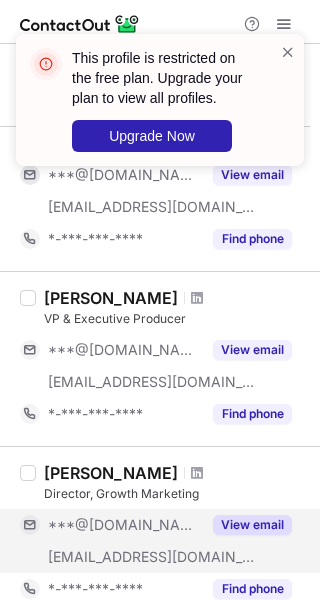 click on "View email" at bounding box center (252, 525) 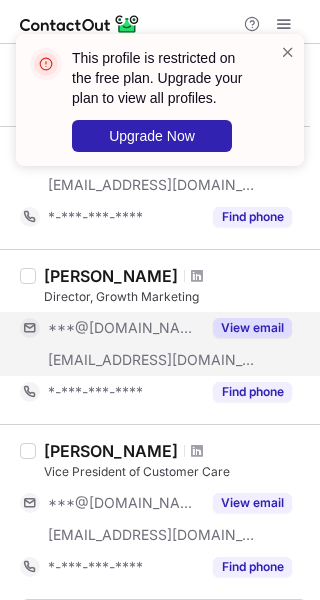 scroll, scrollTop: 1400, scrollLeft: 0, axis: vertical 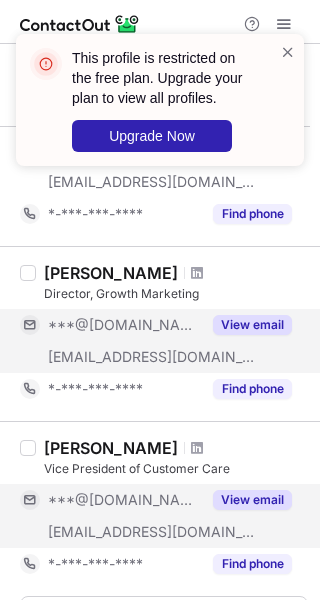 click on "View email" at bounding box center (252, 500) 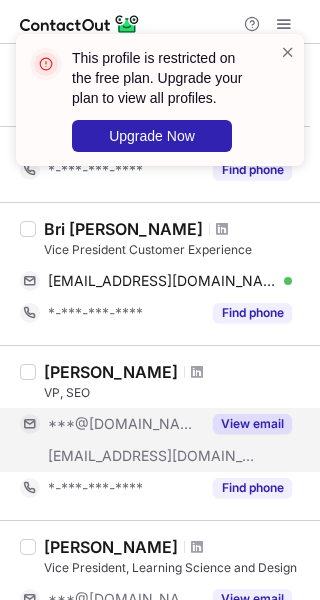 scroll, scrollTop: 348, scrollLeft: 0, axis: vertical 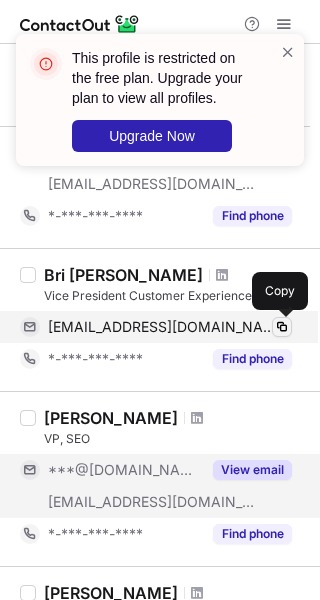 click at bounding box center (282, 327) 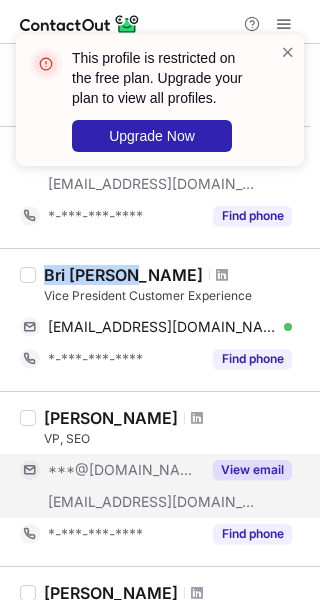 drag, startPoint x: 47, startPoint y: 278, endPoint x: 118, endPoint y: 272, distance: 71.25307 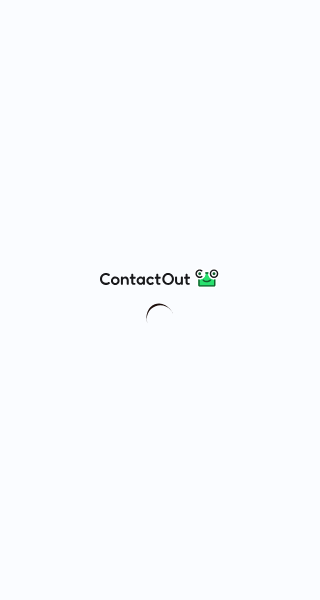 scroll, scrollTop: 0, scrollLeft: 0, axis: both 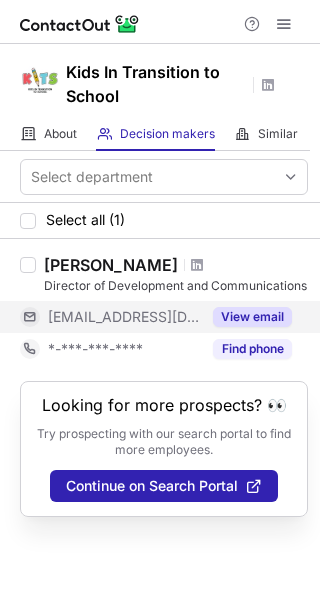 click on "View email" at bounding box center [252, 317] 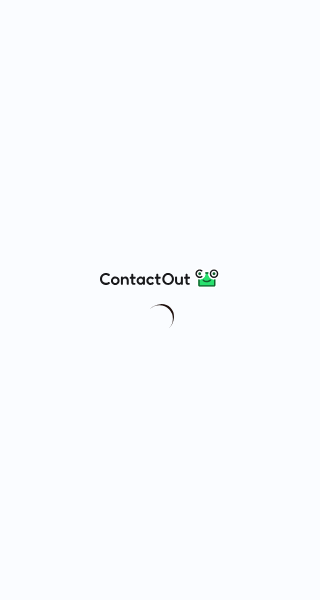 scroll, scrollTop: 0, scrollLeft: 0, axis: both 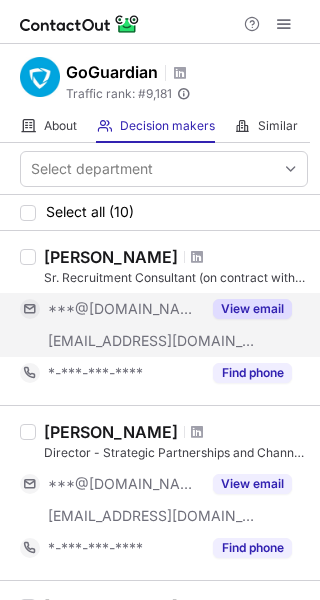 click on "View email" at bounding box center (252, 309) 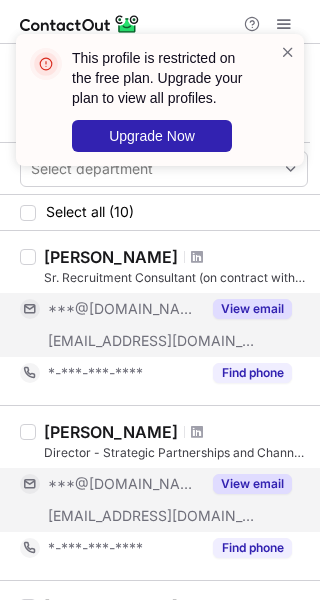 click on "View email" at bounding box center [252, 484] 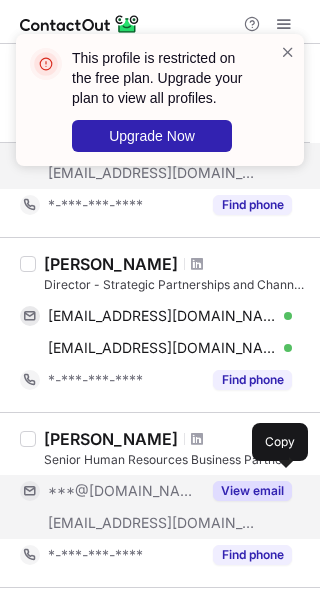scroll, scrollTop: 200, scrollLeft: 0, axis: vertical 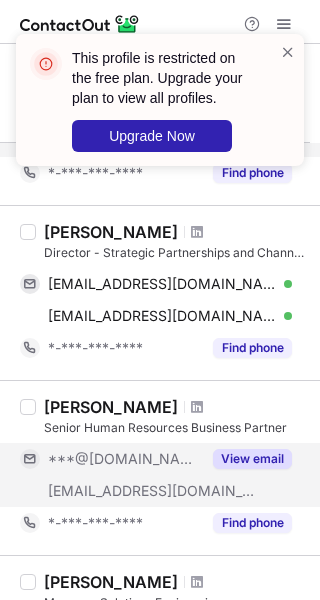 click on "View email" at bounding box center (252, 459) 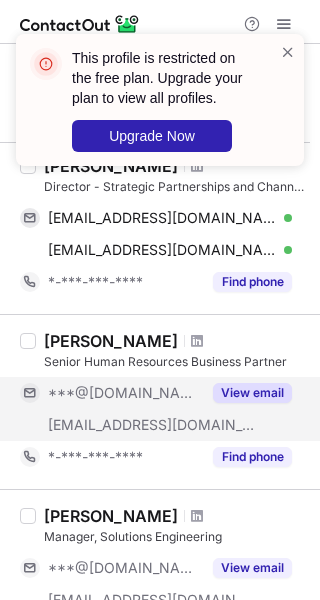 scroll, scrollTop: 300, scrollLeft: 0, axis: vertical 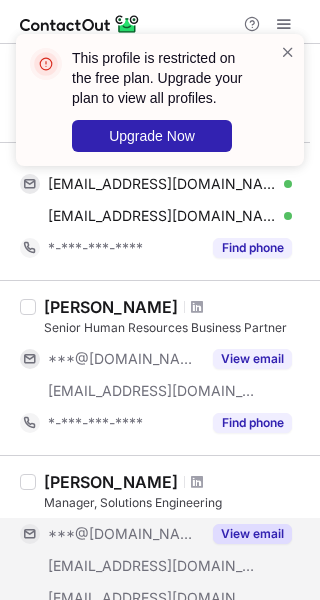 click on "View email" at bounding box center [252, 534] 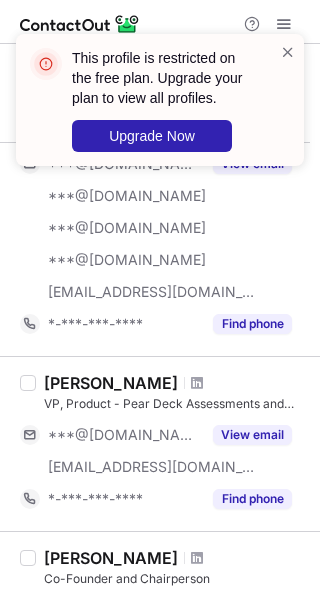 scroll, scrollTop: 900, scrollLeft: 0, axis: vertical 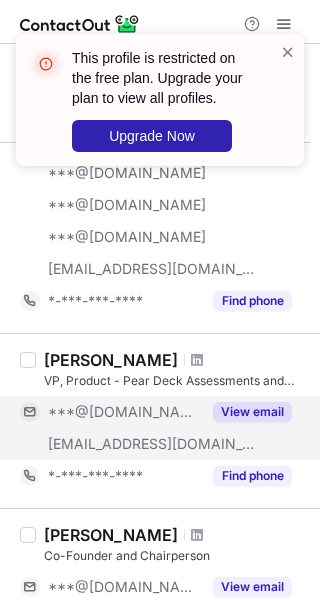 click on "View email" at bounding box center (252, 412) 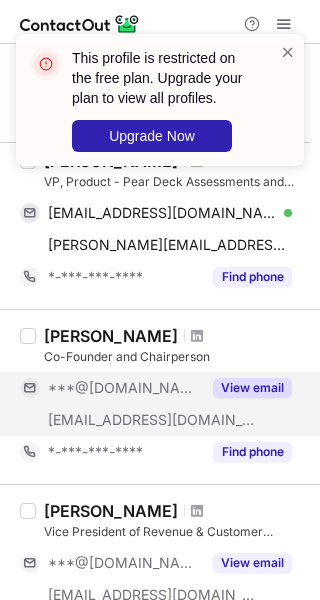 scroll, scrollTop: 1100, scrollLeft: 0, axis: vertical 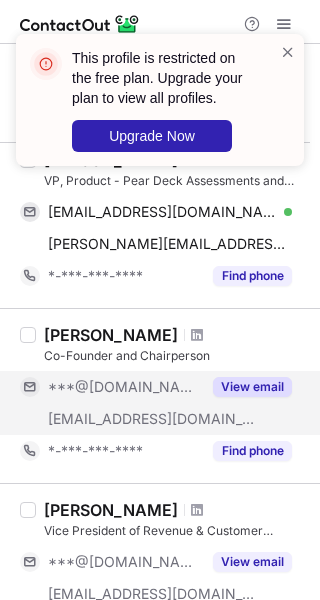 click on "View email" at bounding box center (252, 387) 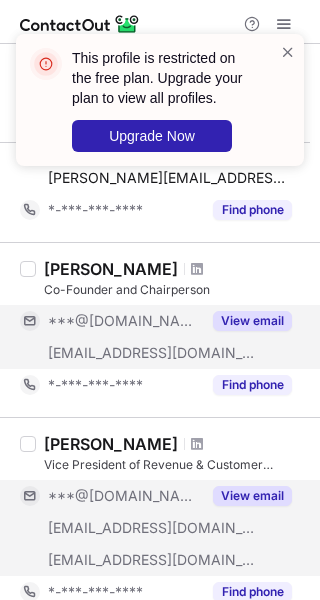 scroll, scrollTop: 1200, scrollLeft: 0, axis: vertical 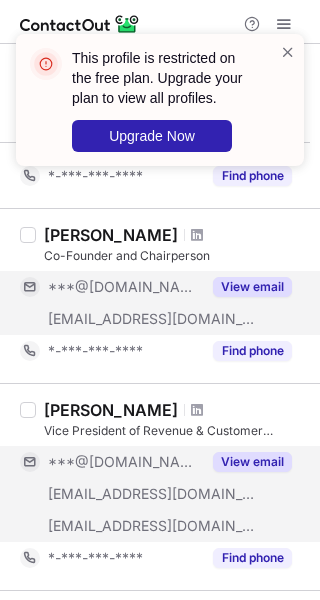 click on "View email" at bounding box center (252, 462) 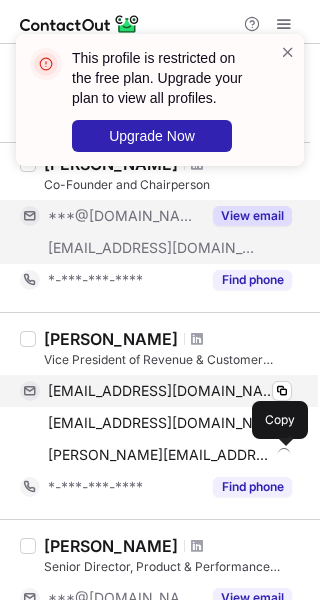 scroll, scrollTop: 1400, scrollLeft: 0, axis: vertical 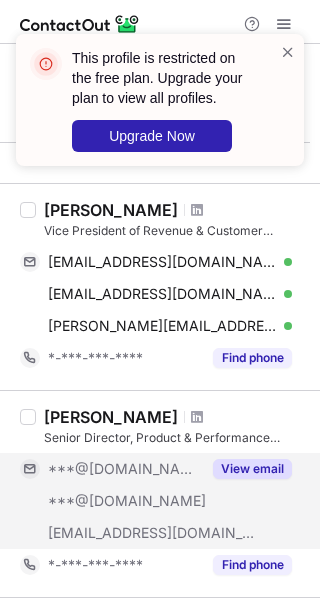 click on "View email" at bounding box center [246, 469] 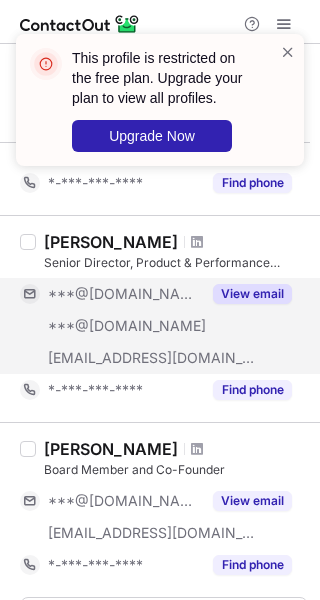 scroll, scrollTop: 1600, scrollLeft: 0, axis: vertical 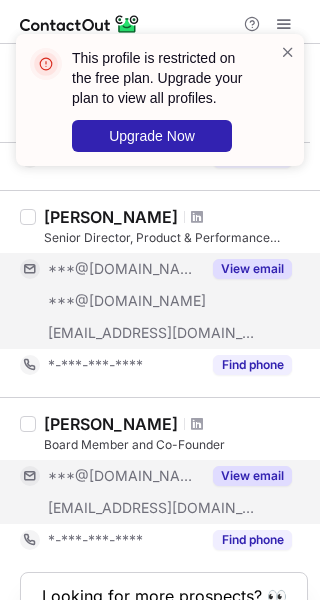 click on "View email" at bounding box center [252, 476] 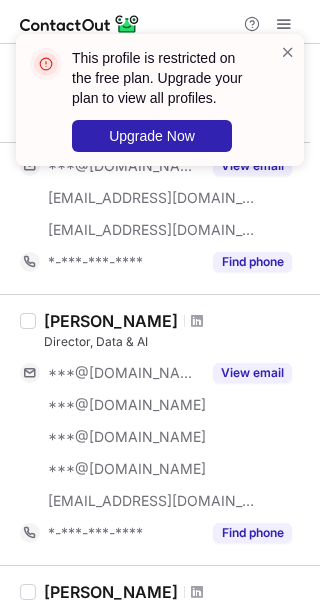 scroll, scrollTop: 624, scrollLeft: 0, axis: vertical 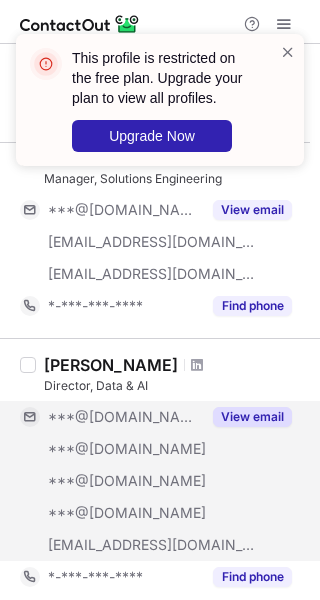 click on "View email" at bounding box center [252, 417] 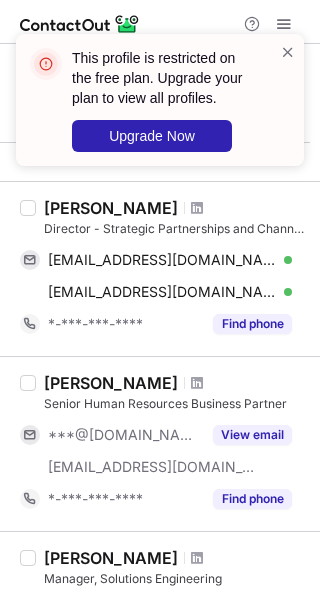 scroll, scrollTop: 124, scrollLeft: 0, axis: vertical 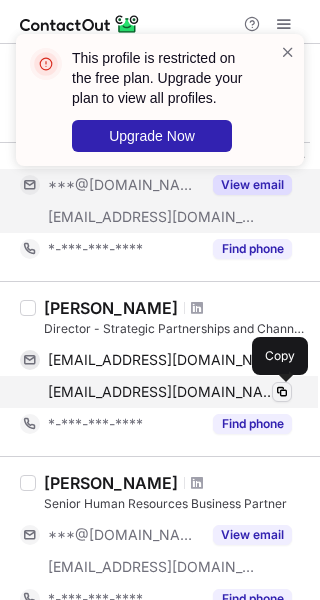 click at bounding box center [282, 392] 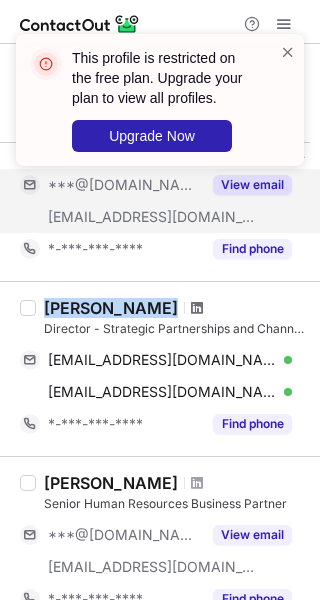 drag, startPoint x: 50, startPoint y: 306, endPoint x: 190, endPoint y: 305, distance: 140.00357 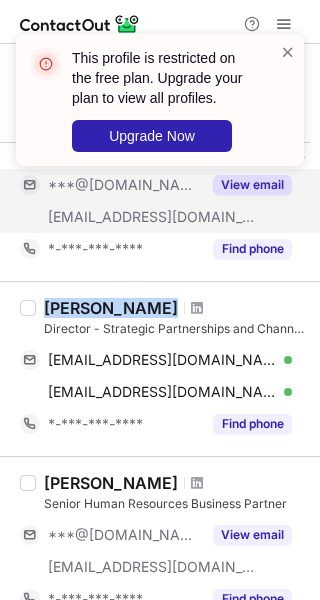 copy on "Doug Konopelko" 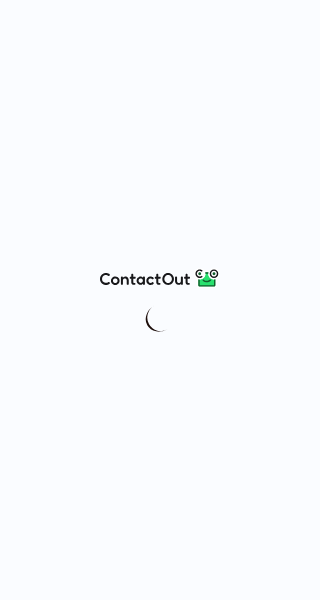 scroll, scrollTop: 0, scrollLeft: 0, axis: both 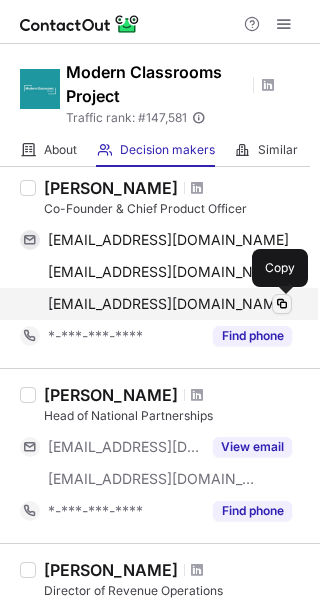 click at bounding box center (282, 304) 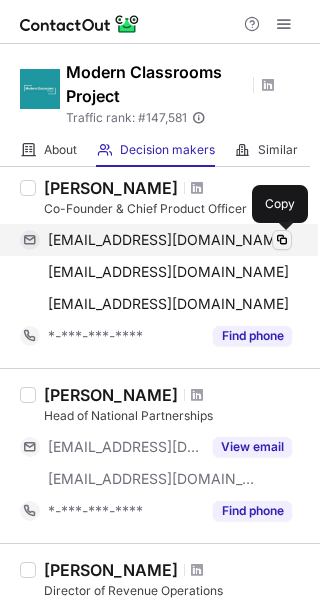 click at bounding box center [282, 240] 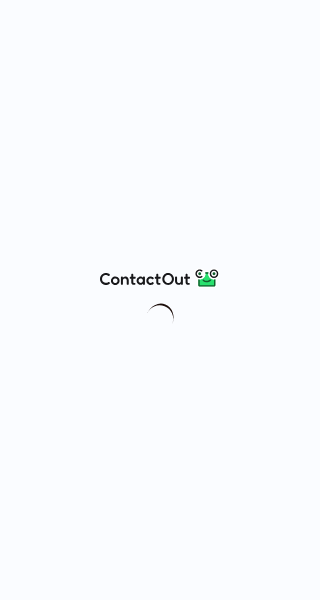 scroll, scrollTop: 0, scrollLeft: 0, axis: both 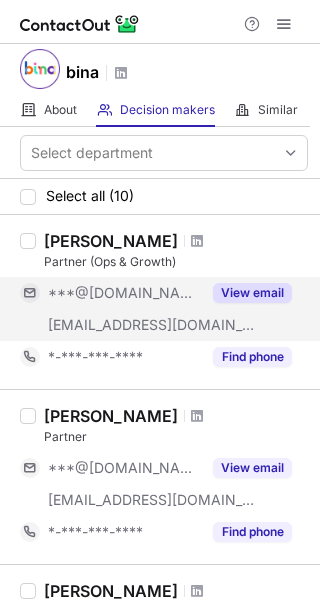 click on "View email" at bounding box center (246, 293) 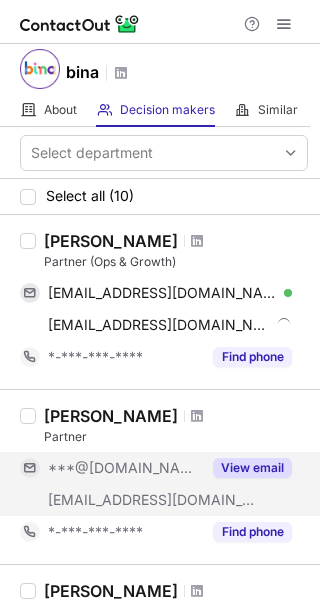 click on "View email" at bounding box center (252, 468) 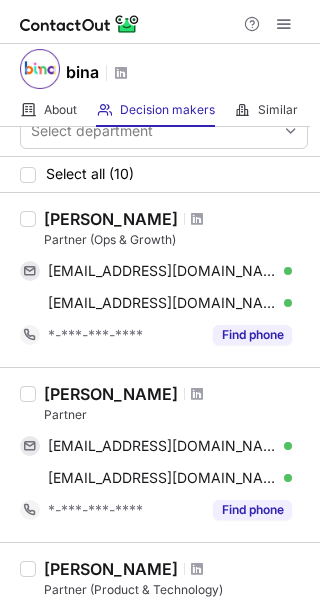 scroll, scrollTop: 0, scrollLeft: 0, axis: both 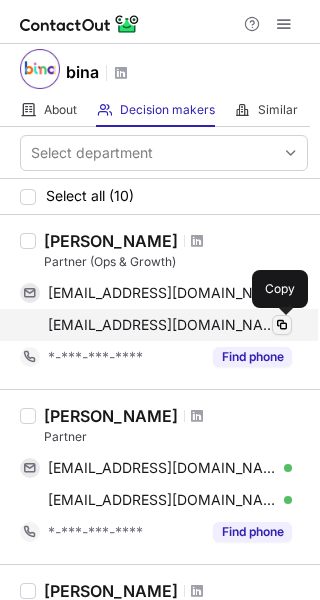 click at bounding box center (282, 325) 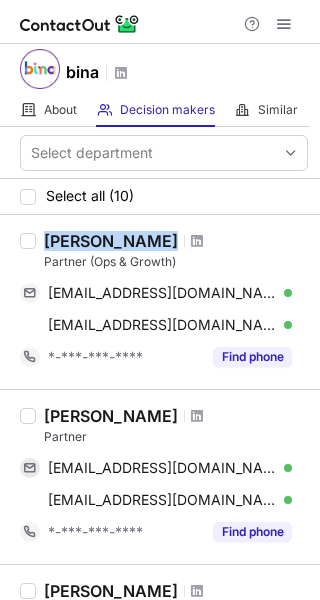 drag, startPoint x: 47, startPoint y: 245, endPoint x: 182, endPoint y: 246, distance: 135.00371 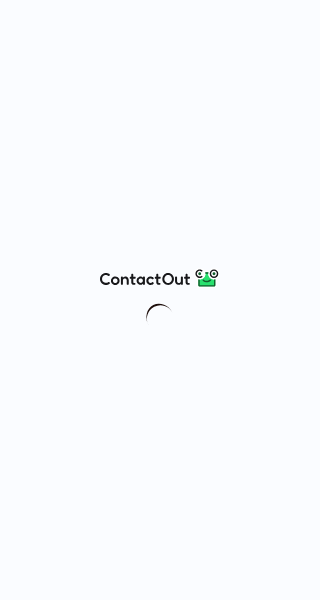 scroll, scrollTop: 0, scrollLeft: 0, axis: both 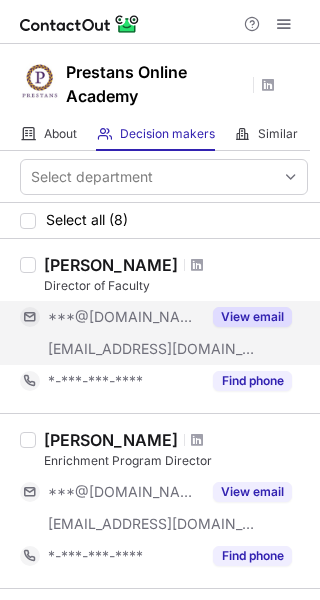 click on "View email" at bounding box center (252, 317) 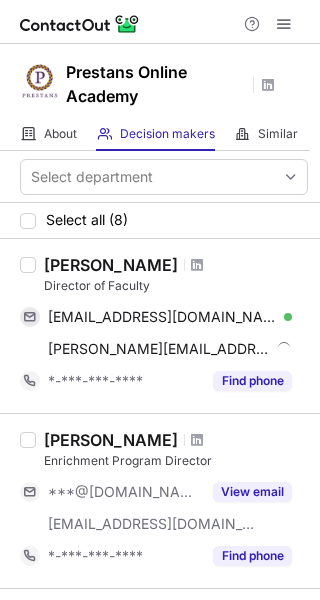 scroll, scrollTop: 100, scrollLeft: 0, axis: vertical 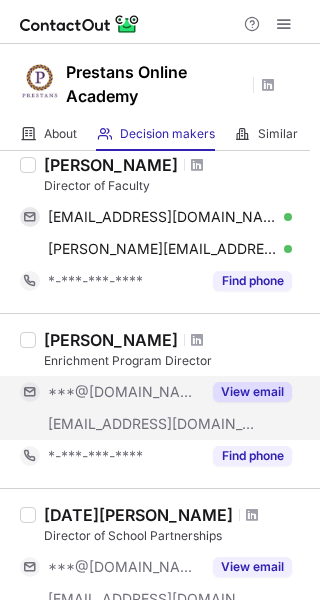 click on "View email" at bounding box center (252, 392) 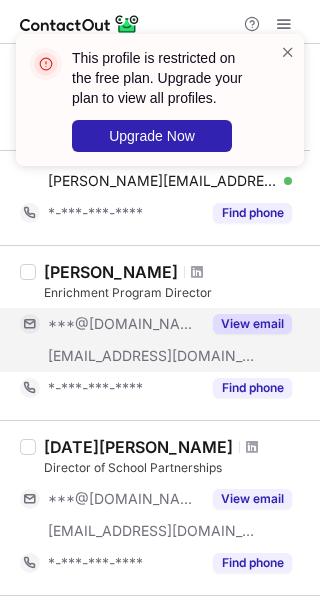scroll, scrollTop: 200, scrollLeft: 0, axis: vertical 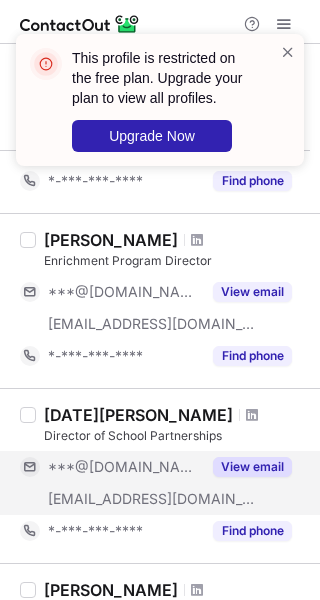 click on "View email" at bounding box center (252, 467) 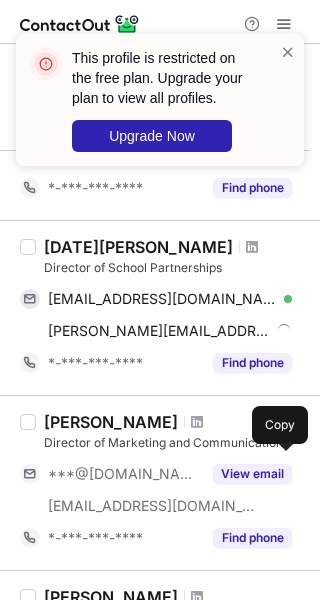 scroll, scrollTop: 400, scrollLeft: 0, axis: vertical 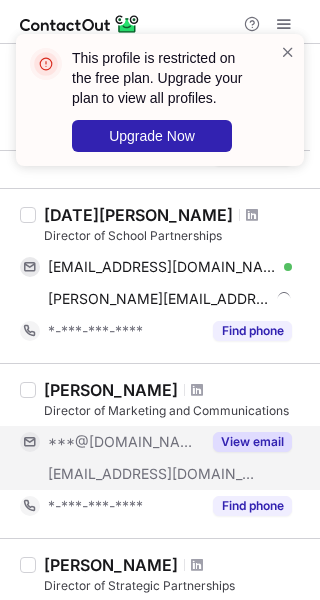 click on "View email" at bounding box center (252, 442) 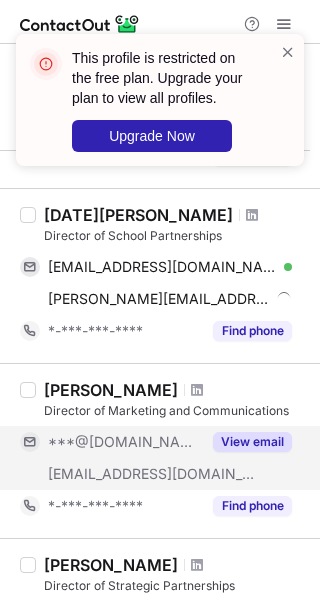 scroll, scrollTop: 500, scrollLeft: 0, axis: vertical 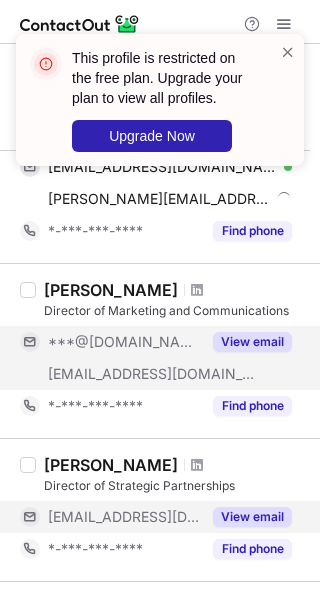 click on "View email" at bounding box center (252, 517) 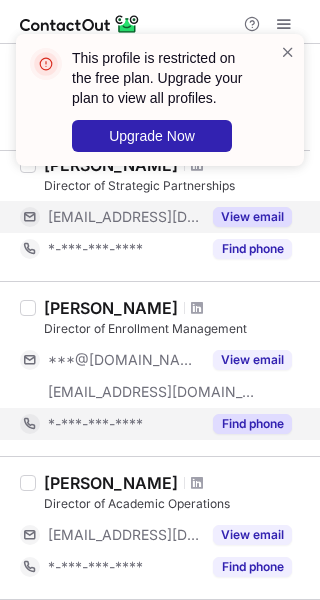 scroll, scrollTop: 900, scrollLeft: 0, axis: vertical 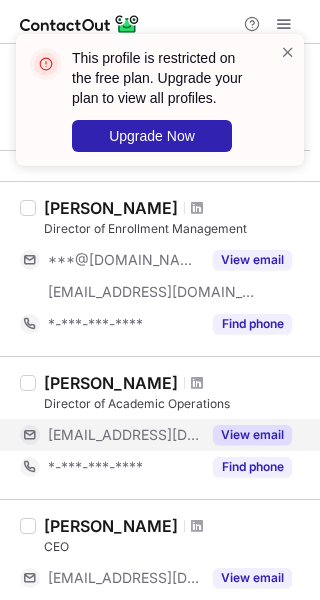 click on "View email" at bounding box center (252, 435) 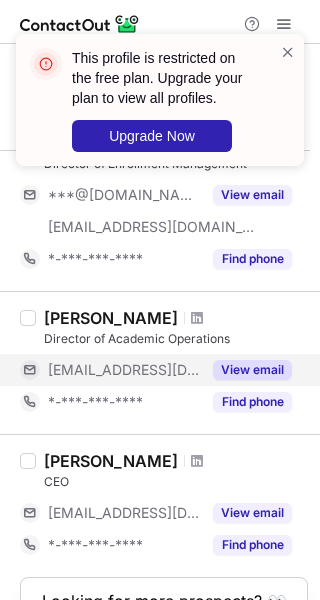 scroll, scrollTop: 1000, scrollLeft: 0, axis: vertical 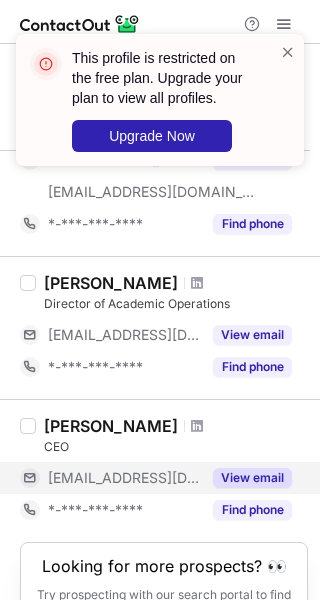 click on "View email" at bounding box center (246, 478) 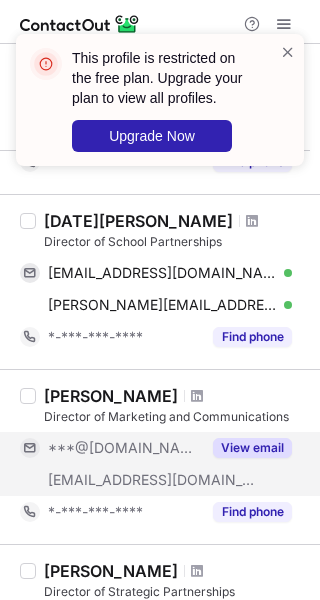 scroll, scrollTop: 294, scrollLeft: 0, axis: vertical 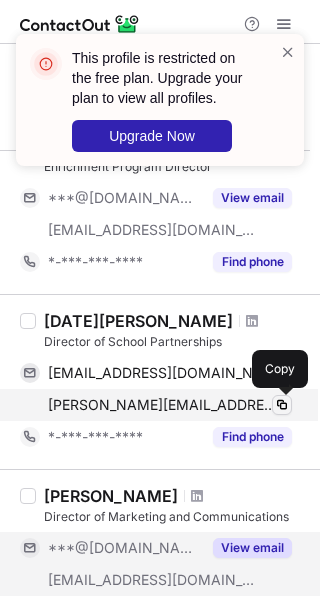 click at bounding box center (282, 405) 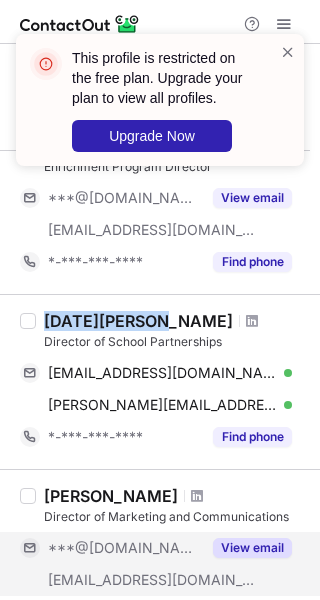 copy on "Lucia Jaccaci" 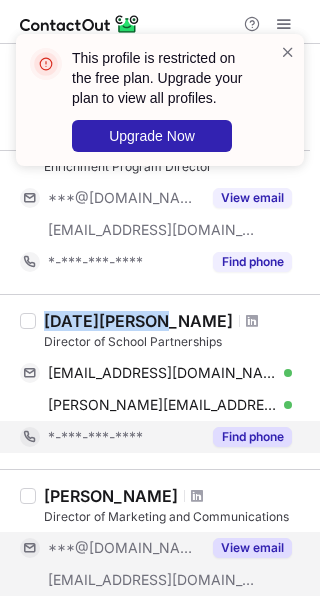 click on "Find phone" at bounding box center [252, 437] 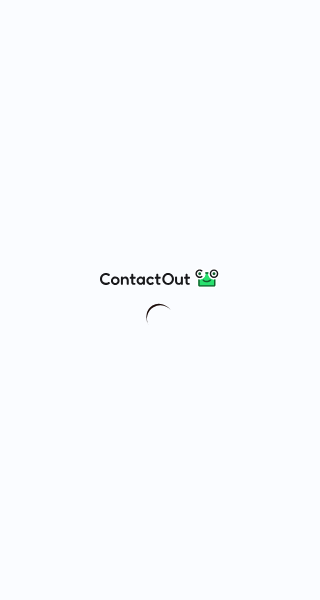 scroll, scrollTop: 0, scrollLeft: 0, axis: both 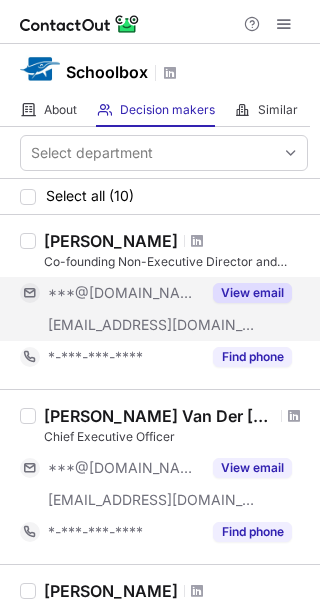 click on "View email" at bounding box center (252, 293) 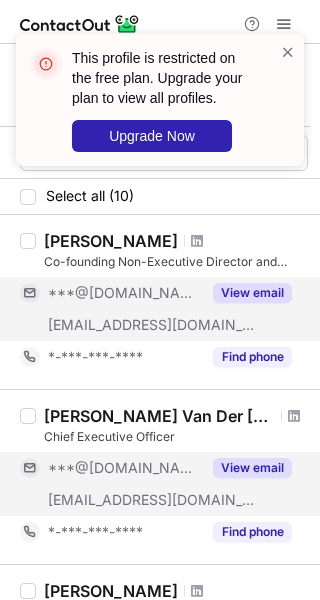 click on "View email" at bounding box center (252, 468) 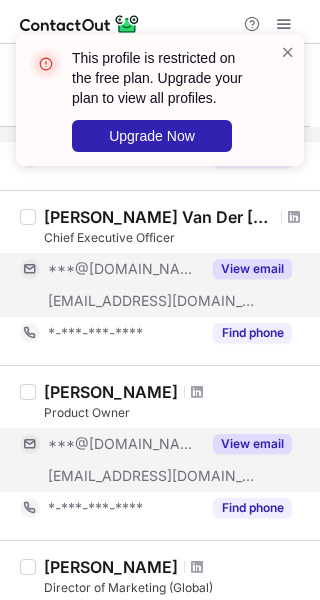 scroll, scrollTop: 200, scrollLeft: 0, axis: vertical 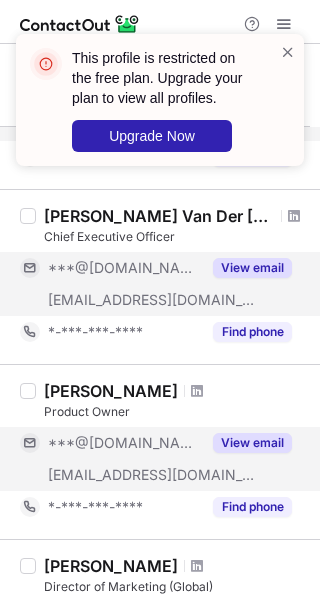 click on "View email" at bounding box center (252, 443) 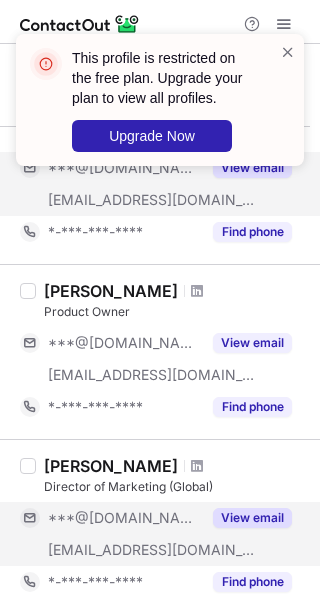 click on "View email" at bounding box center (252, 518) 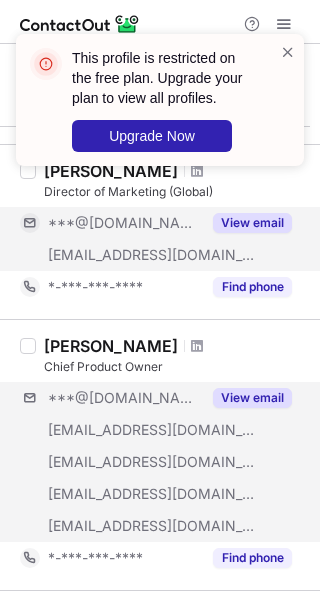 scroll, scrollTop: 600, scrollLeft: 0, axis: vertical 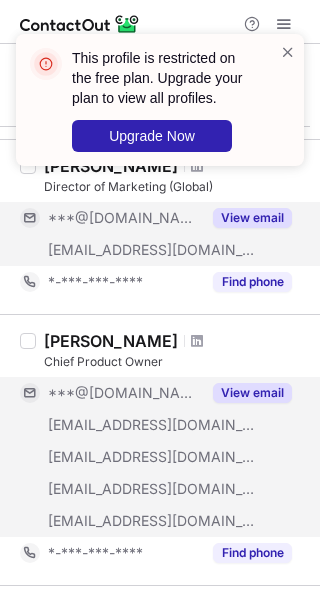 click on "View email" at bounding box center (246, 393) 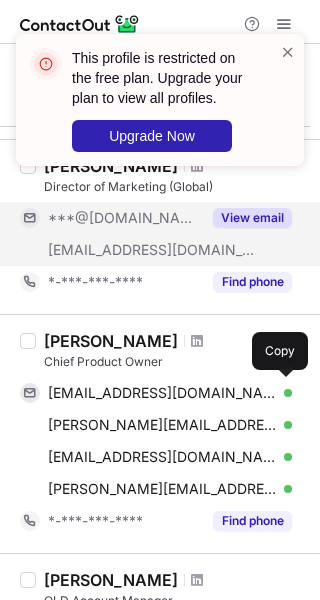 scroll, scrollTop: 700, scrollLeft: 0, axis: vertical 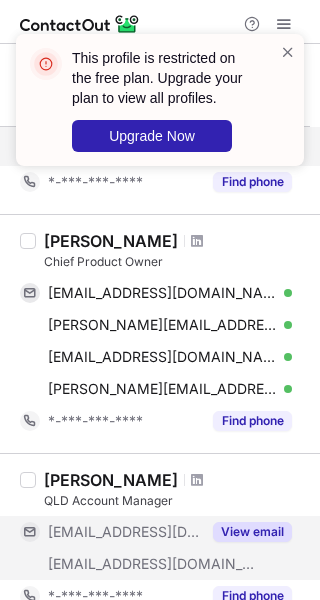 click on "View email" at bounding box center (252, 532) 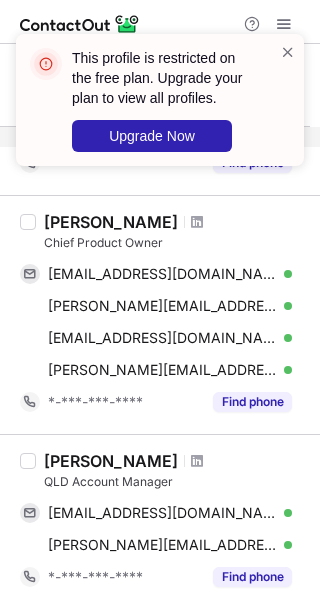 scroll, scrollTop: 684, scrollLeft: 0, axis: vertical 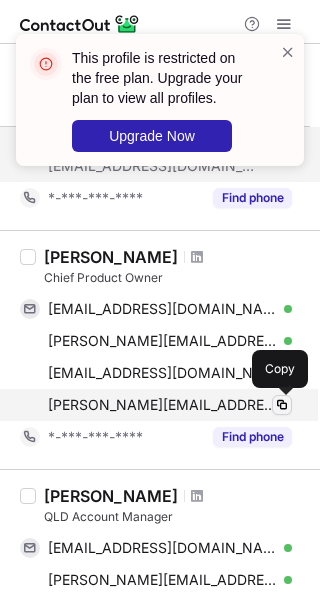 click at bounding box center (282, 405) 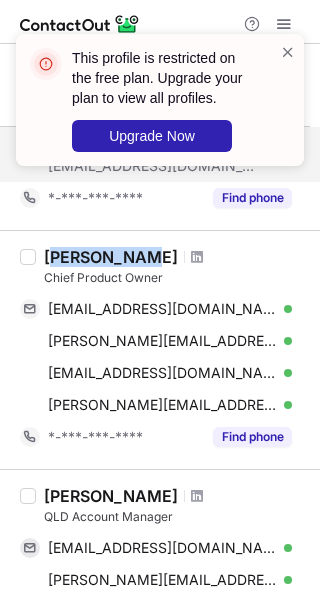 drag, startPoint x: 50, startPoint y: 256, endPoint x: 139, endPoint y: 254, distance: 89.02247 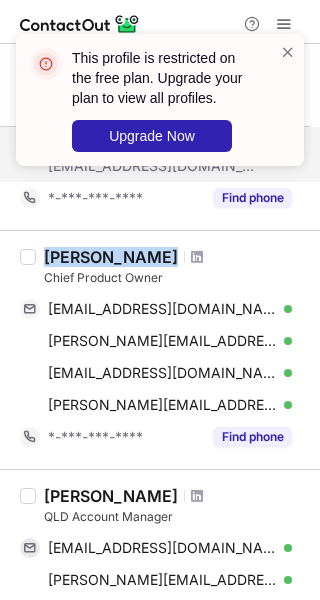 drag, startPoint x: 48, startPoint y: 260, endPoint x: 182, endPoint y: 256, distance: 134.0597 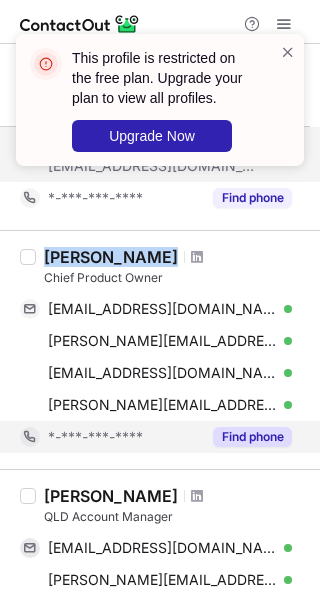 click on "Find phone" at bounding box center (252, 437) 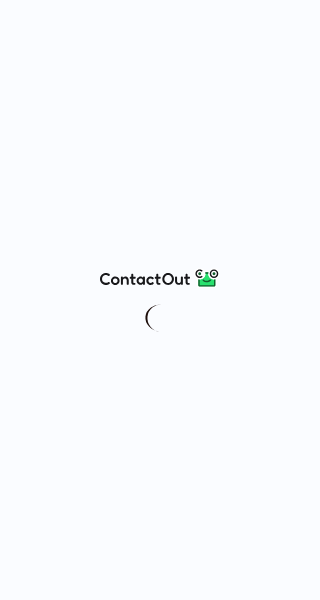 scroll, scrollTop: 0, scrollLeft: 0, axis: both 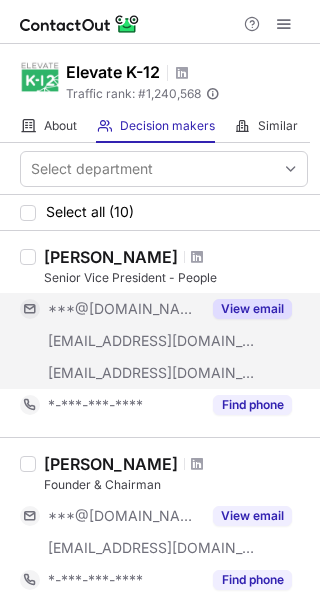 click on "View email" at bounding box center [252, 309] 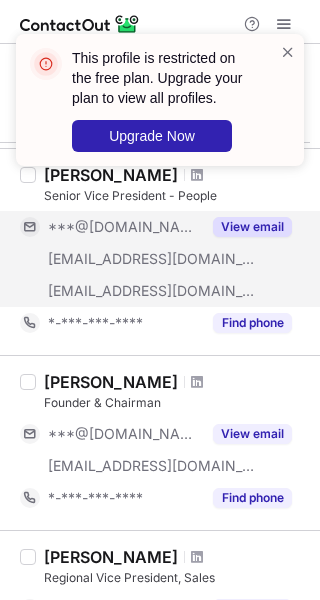 scroll, scrollTop: 100, scrollLeft: 0, axis: vertical 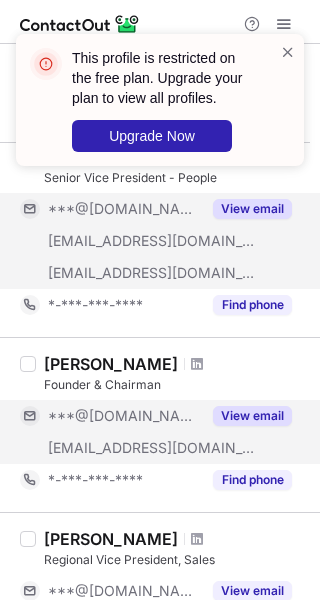 click on "View email" at bounding box center (252, 416) 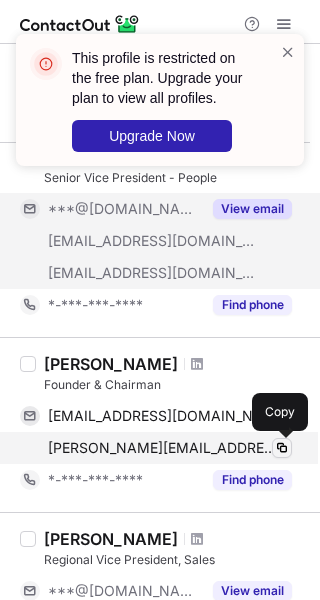click at bounding box center (282, 448) 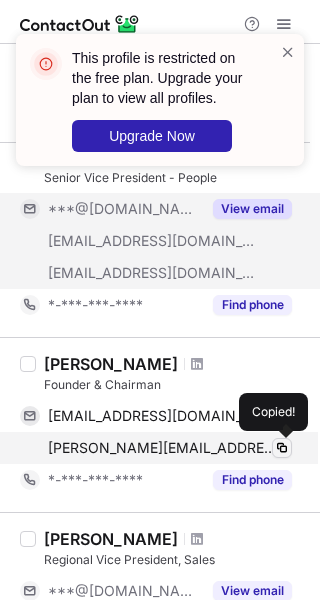 type 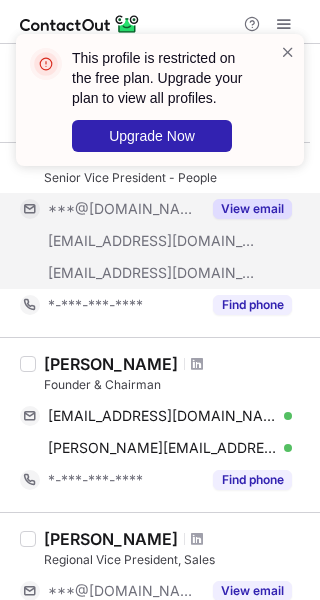 drag, startPoint x: 46, startPoint y: 360, endPoint x: 166, endPoint y: 360, distance: 120 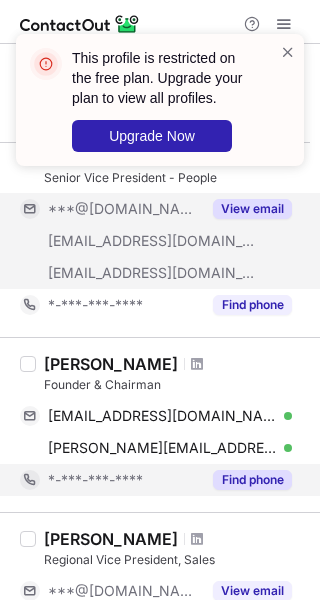 click on "Find phone" at bounding box center [252, 480] 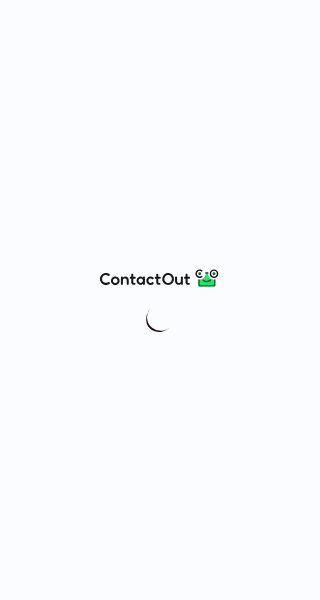 scroll, scrollTop: 0, scrollLeft: 0, axis: both 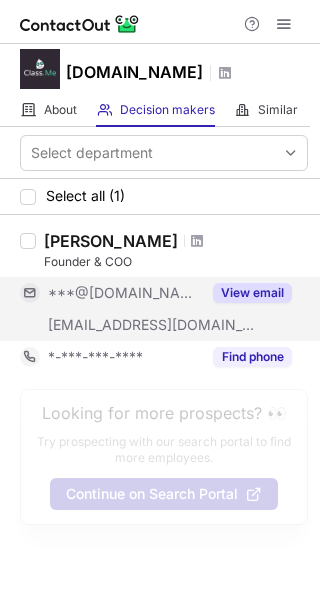 click on "View email" at bounding box center [252, 293] 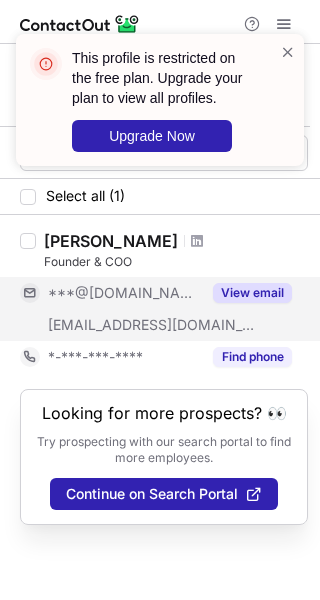 click on "View email" at bounding box center (252, 293) 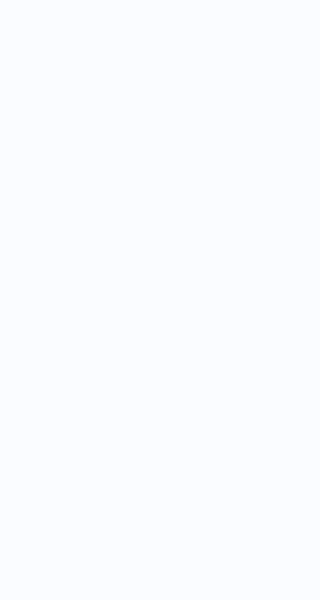 scroll, scrollTop: 0, scrollLeft: 0, axis: both 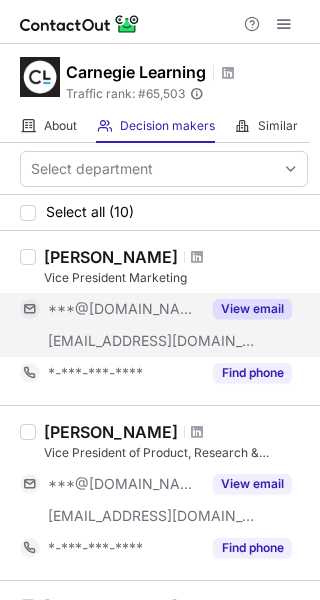 click on "View email" at bounding box center (252, 309) 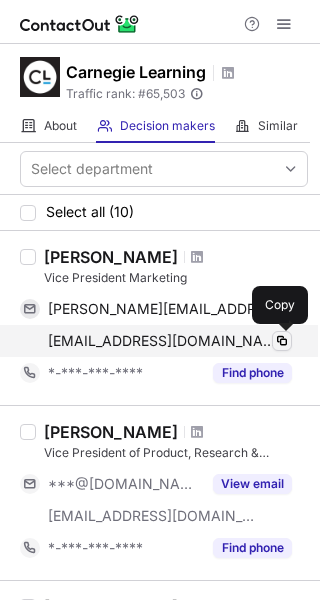 click at bounding box center (282, 341) 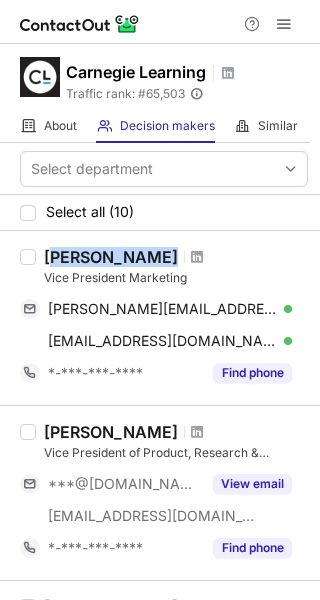 drag, startPoint x: 50, startPoint y: 255, endPoint x: 141, endPoint y: 257, distance: 91.02197 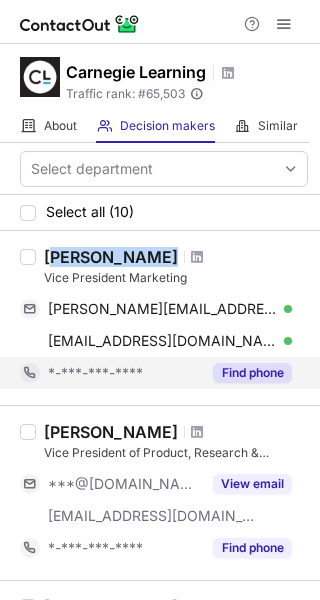 click on "Find phone" at bounding box center (252, 373) 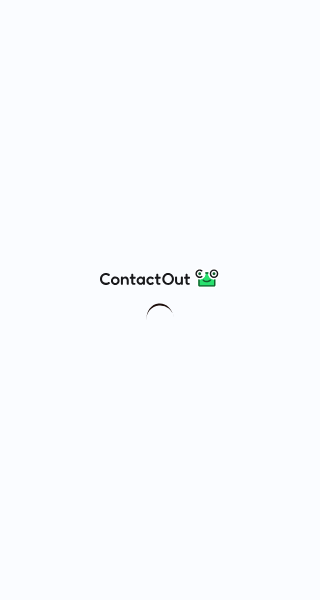scroll, scrollTop: 0, scrollLeft: 0, axis: both 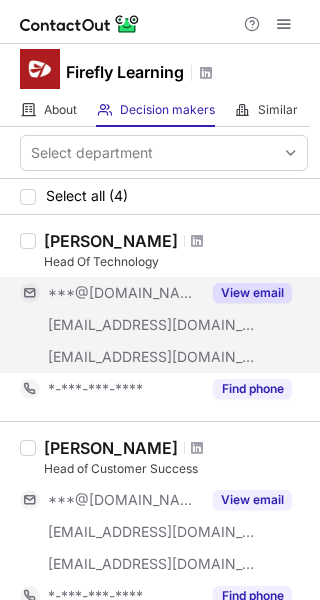 click on "View email" at bounding box center (252, 293) 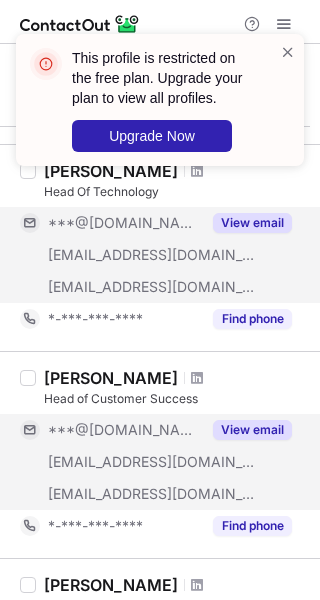 scroll, scrollTop: 100, scrollLeft: 0, axis: vertical 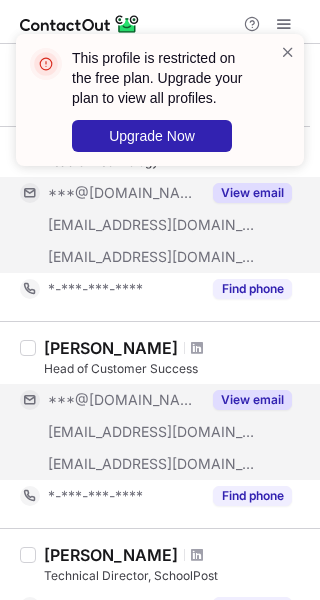 click on "View email" at bounding box center (252, 400) 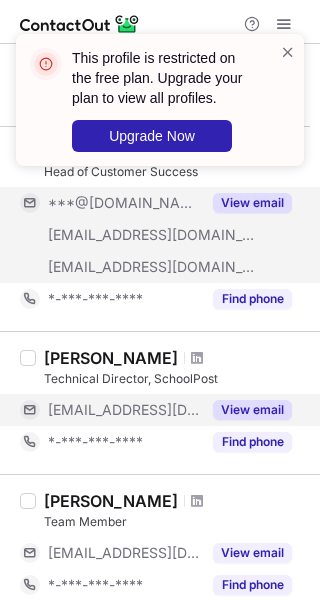 scroll, scrollTop: 300, scrollLeft: 0, axis: vertical 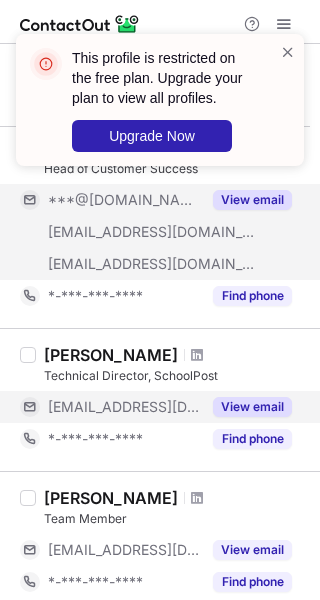 click on "View email" at bounding box center (252, 407) 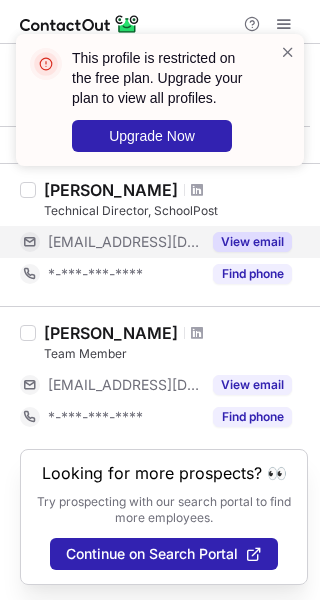scroll, scrollTop: 466, scrollLeft: 0, axis: vertical 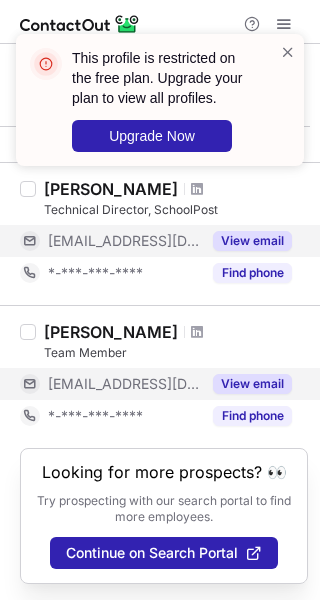 click on "View email" at bounding box center [252, 384] 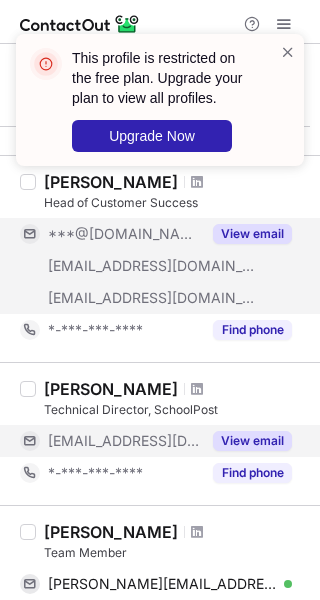 scroll, scrollTop: 466, scrollLeft: 0, axis: vertical 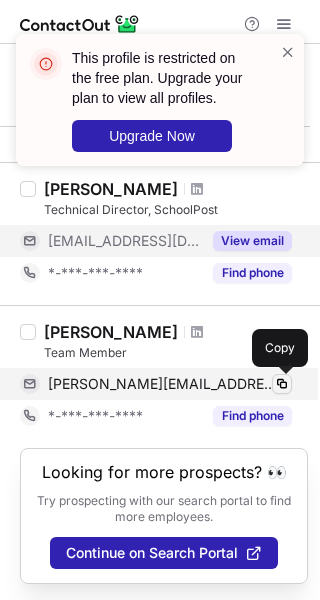 click at bounding box center (282, 384) 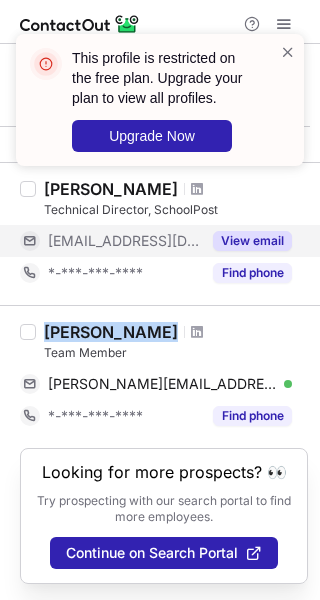 drag, startPoint x: 48, startPoint y: 328, endPoint x: 143, endPoint y: 334, distance: 95.189285 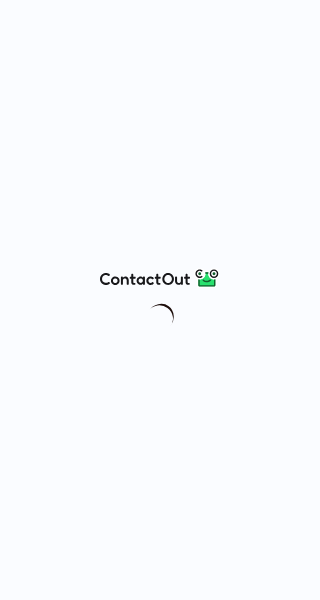 scroll, scrollTop: 0, scrollLeft: 0, axis: both 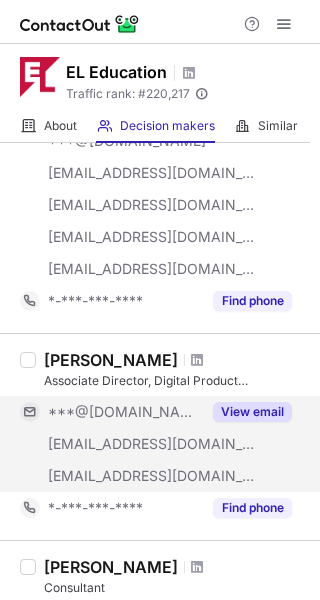 click on "View email" at bounding box center [252, 412] 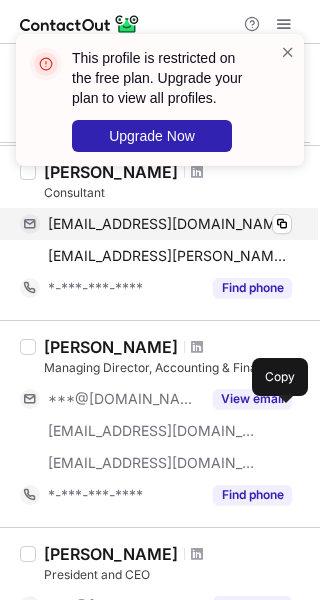 scroll, scrollTop: 600, scrollLeft: 0, axis: vertical 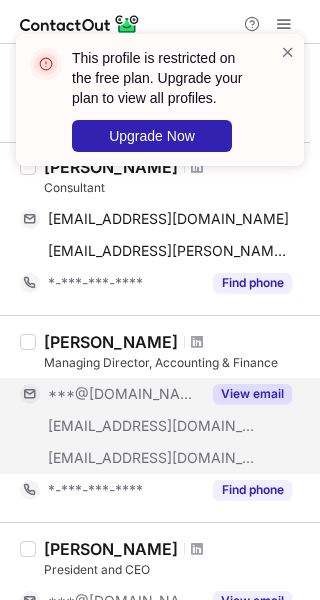 click on "View email" at bounding box center (252, 394) 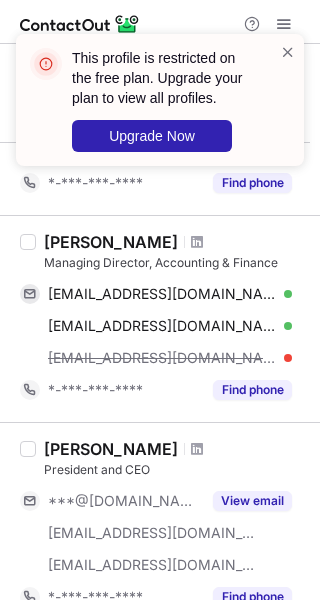 scroll, scrollTop: 800, scrollLeft: 0, axis: vertical 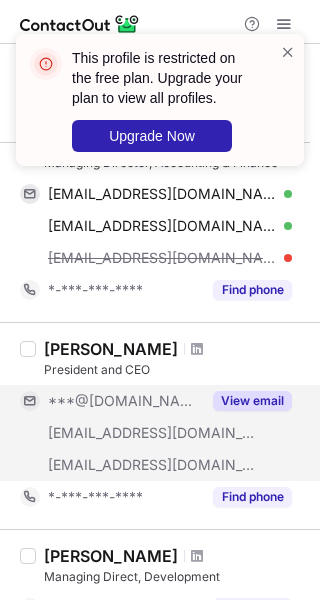 click on "View email" at bounding box center [252, 401] 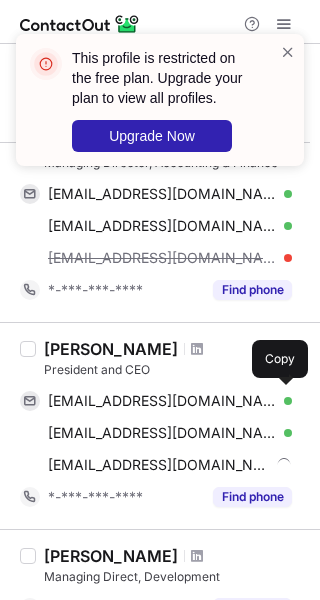 scroll, scrollTop: 900, scrollLeft: 0, axis: vertical 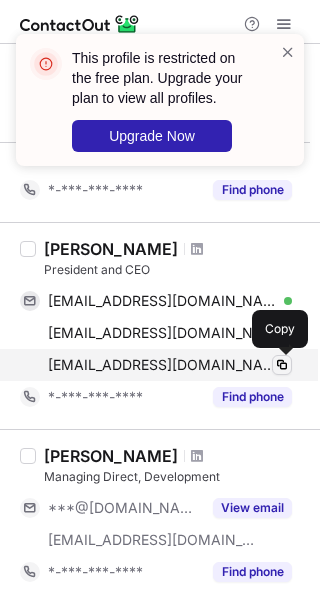 click at bounding box center [282, 365] 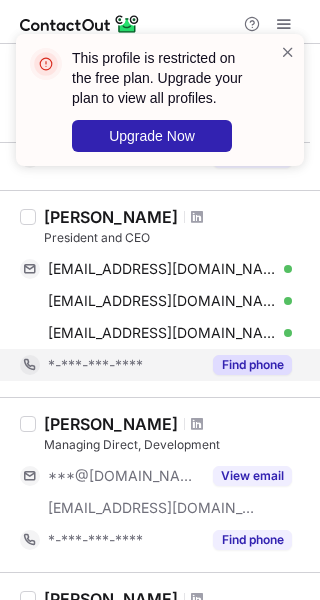type 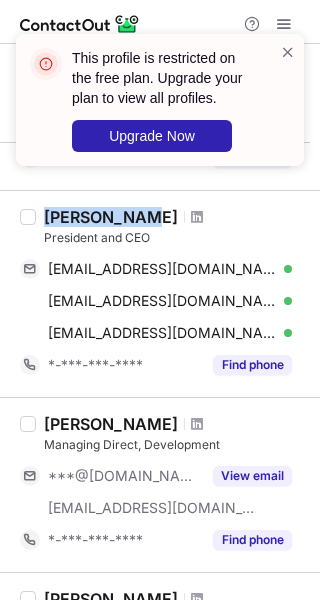 drag, startPoint x: 43, startPoint y: 216, endPoint x: 125, endPoint y: 216, distance: 82 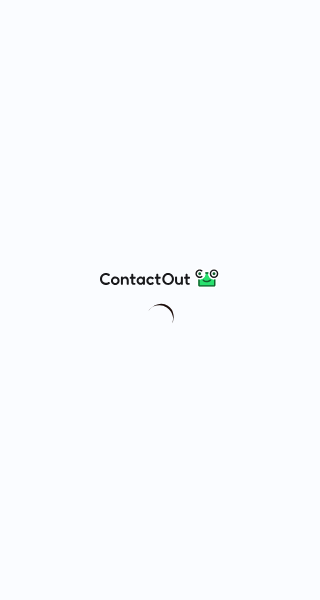 scroll, scrollTop: 0, scrollLeft: 0, axis: both 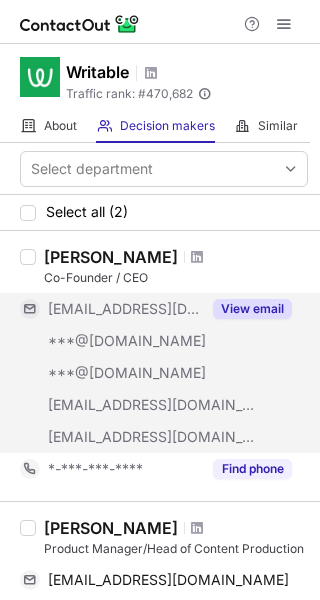 click on "View email" at bounding box center (252, 309) 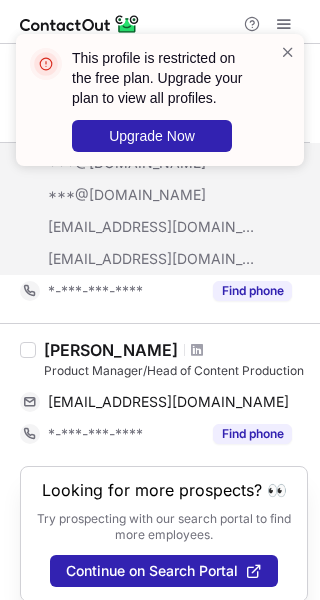 scroll, scrollTop: 196, scrollLeft: 0, axis: vertical 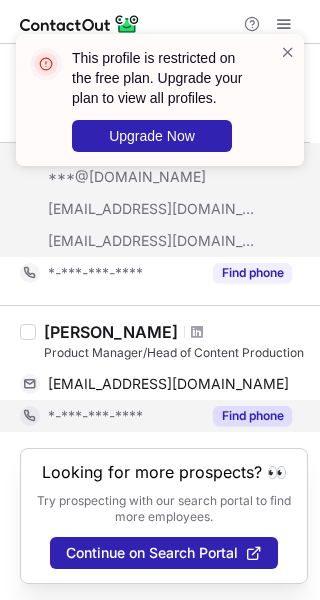 click on "Find phone" at bounding box center [252, 416] 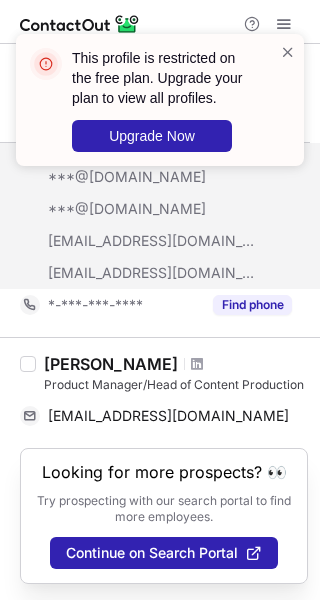 scroll, scrollTop: 164, scrollLeft: 0, axis: vertical 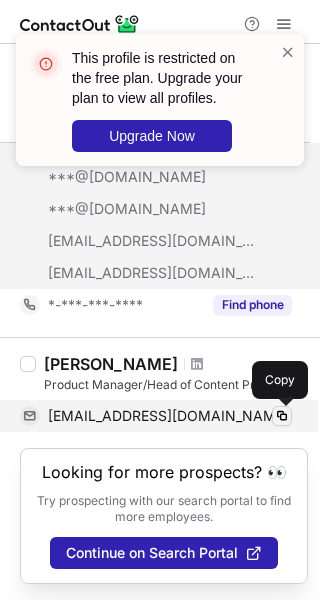 click at bounding box center (282, 416) 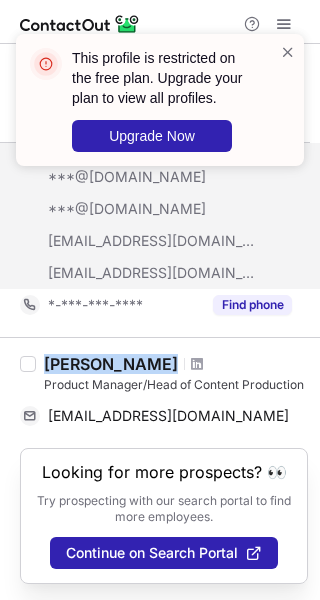 drag, startPoint x: 46, startPoint y: 359, endPoint x: 139, endPoint y: 354, distance: 93.13431 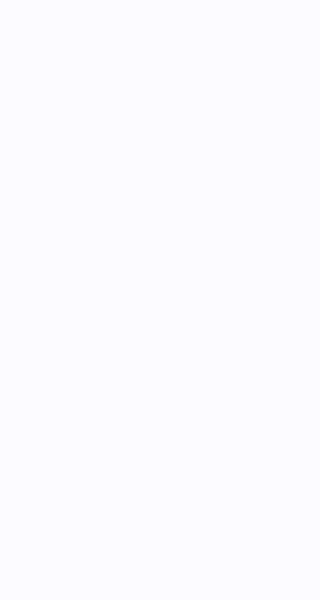 scroll, scrollTop: 0, scrollLeft: 0, axis: both 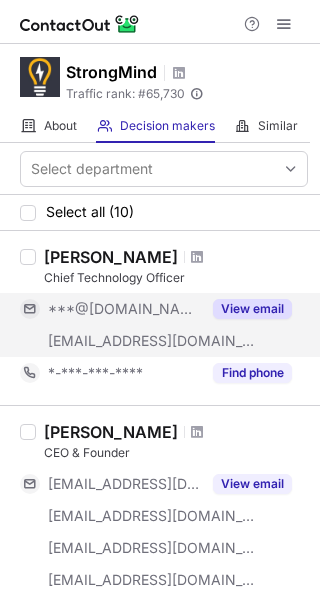 click on "View email" at bounding box center (252, 309) 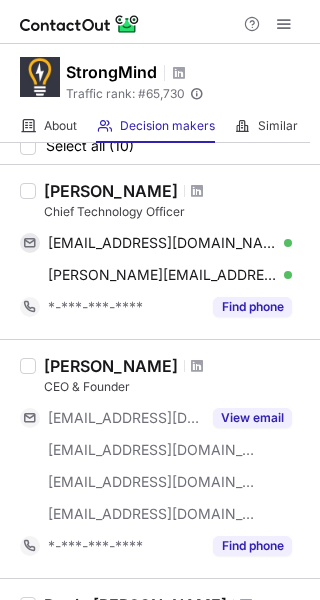 scroll, scrollTop: 100, scrollLeft: 0, axis: vertical 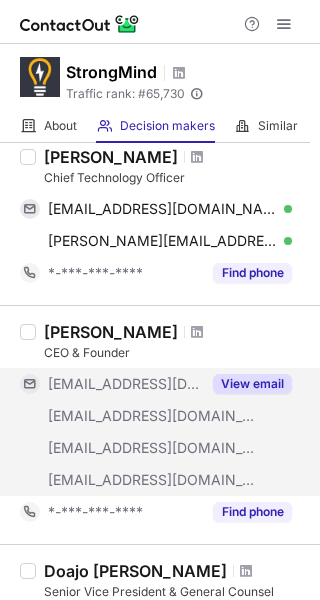 click on "View email" at bounding box center (252, 384) 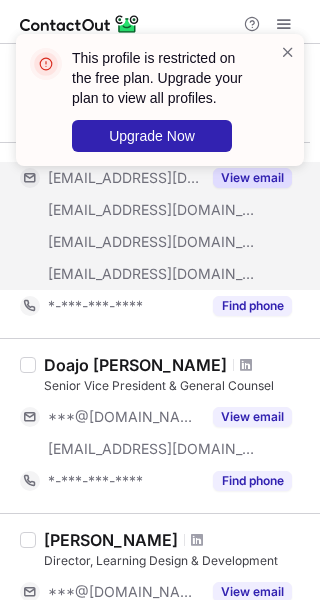 scroll, scrollTop: 400, scrollLeft: 0, axis: vertical 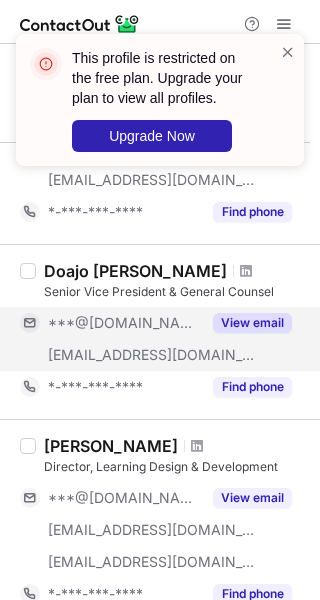 click on "View email" at bounding box center [252, 323] 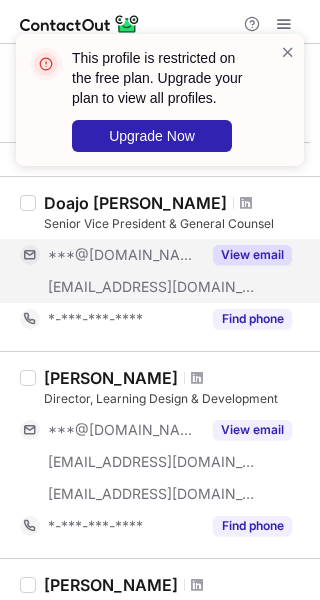 scroll, scrollTop: 500, scrollLeft: 0, axis: vertical 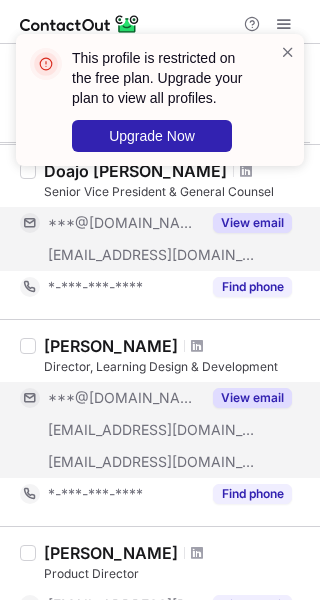 click on "View email" at bounding box center (252, 398) 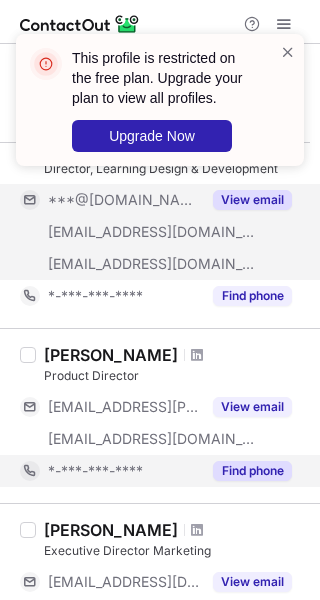 scroll, scrollTop: 700, scrollLeft: 0, axis: vertical 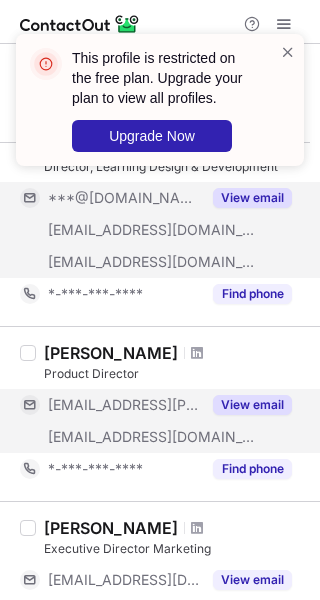 click on "View email" at bounding box center [252, 405] 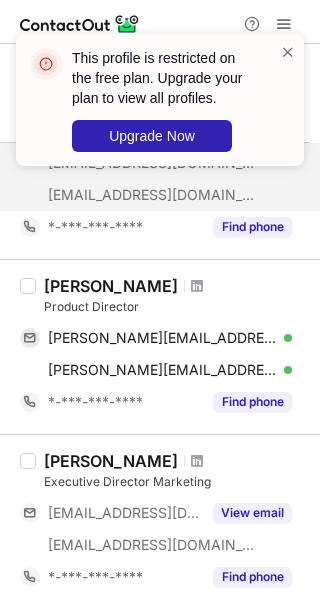 scroll, scrollTop: 800, scrollLeft: 0, axis: vertical 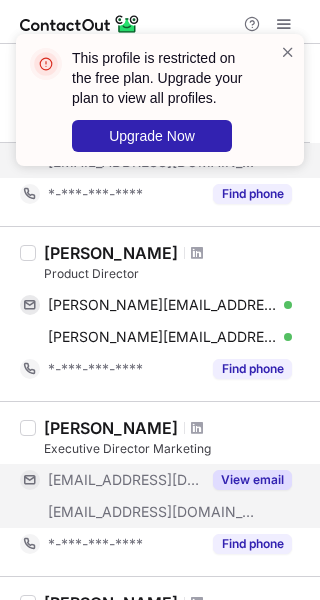 click on "View email" at bounding box center [252, 480] 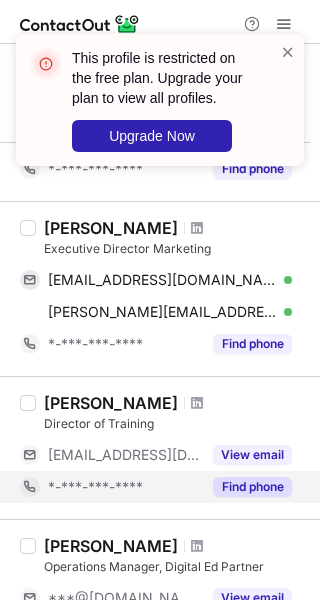 scroll, scrollTop: 1100, scrollLeft: 0, axis: vertical 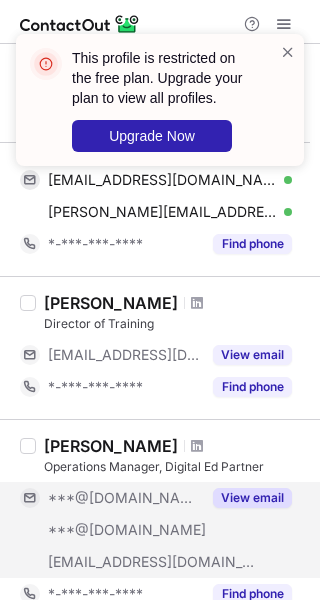 click on "View email" at bounding box center (252, 498) 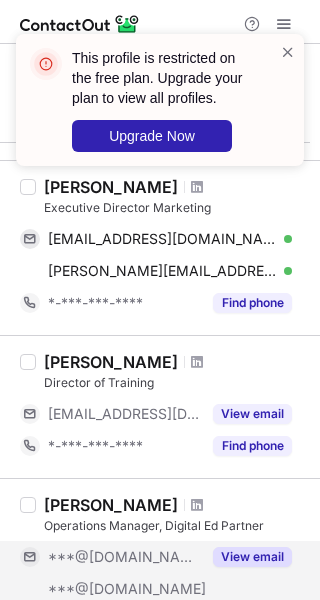 scroll, scrollTop: 928, scrollLeft: 0, axis: vertical 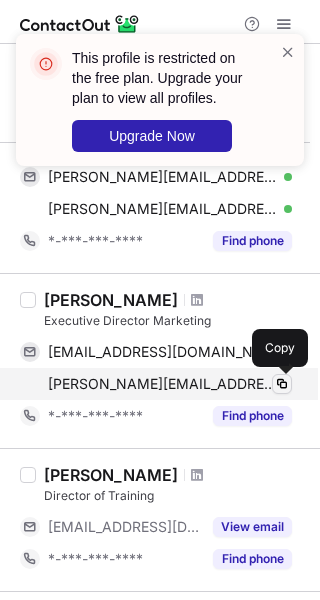 click at bounding box center [282, 384] 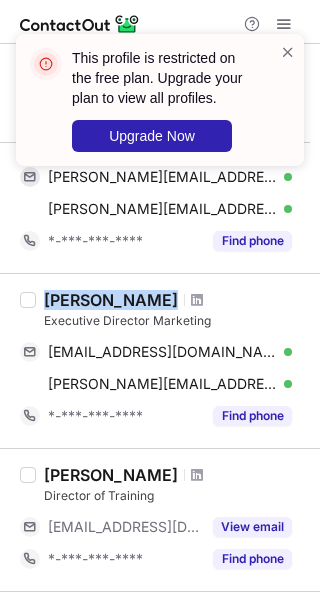 drag, startPoint x: 44, startPoint y: 300, endPoint x: 177, endPoint y: 293, distance: 133.18408 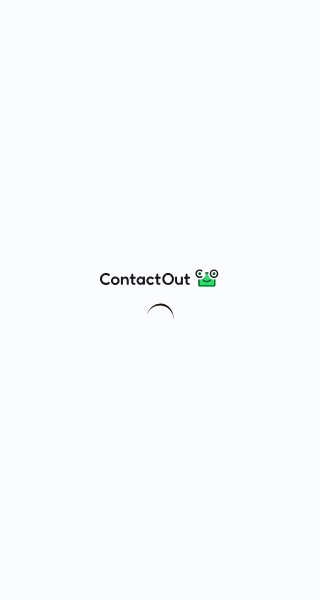 scroll, scrollTop: 0, scrollLeft: 0, axis: both 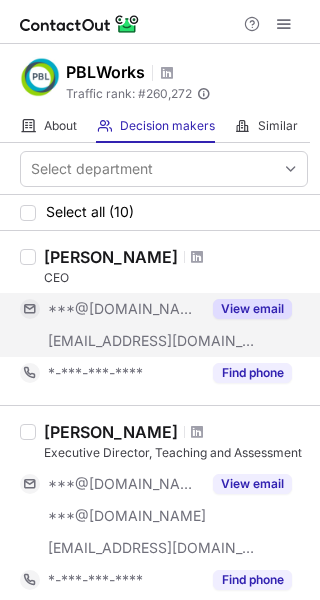click on "View email" at bounding box center [252, 309] 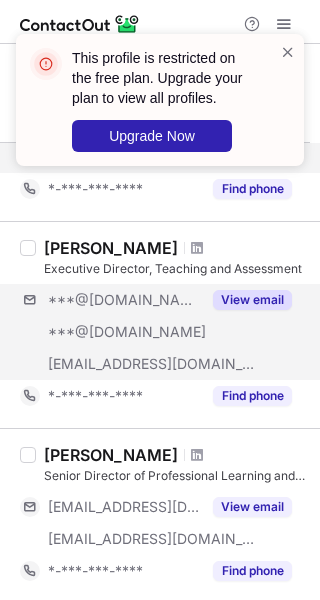 scroll, scrollTop: 200, scrollLeft: 0, axis: vertical 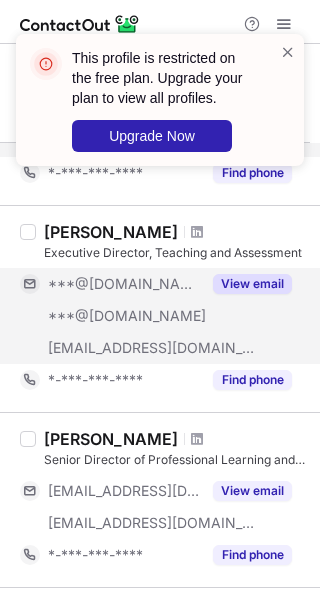 click on "View email" at bounding box center (252, 284) 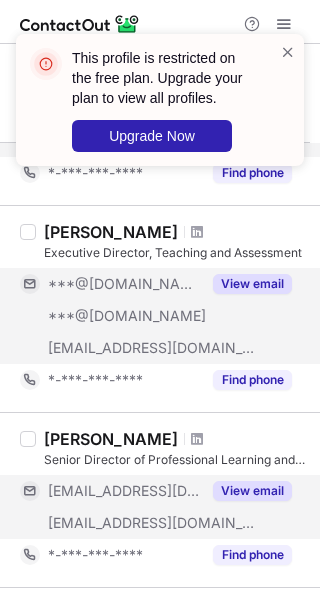 click on "View email" at bounding box center (252, 491) 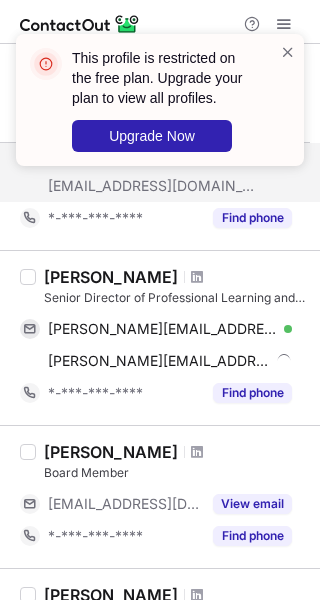 scroll, scrollTop: 400, scrollLeft: 0, axis: vertical 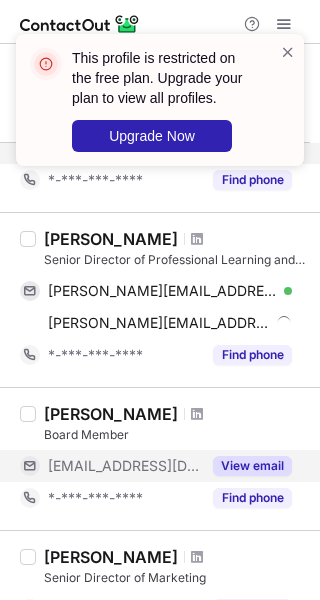 click on "View email" at bounding box center [246, 466] 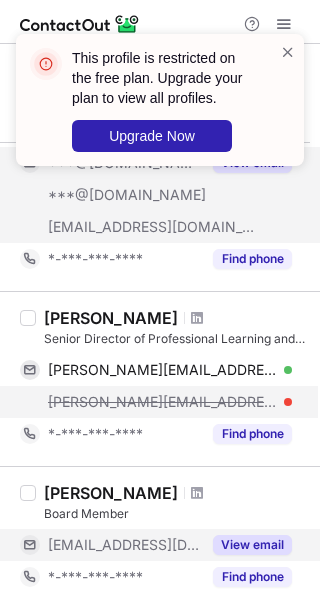 scroll, scrollTop: 300, scrollLeft: 0, axis: vertical 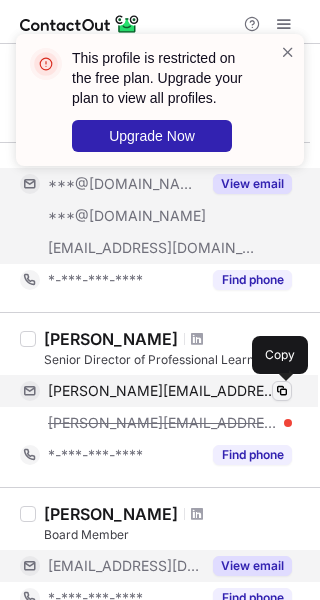 click at bounding box center (282, 391) 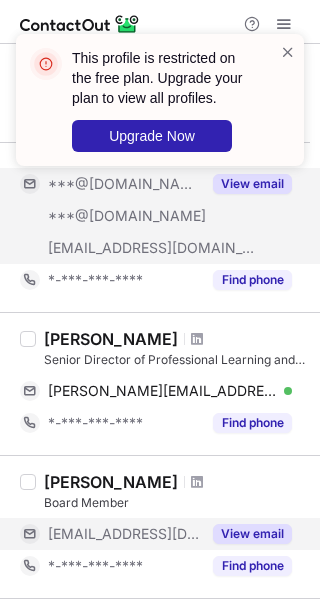 drag, startPoint x: 48, startPoint y: 339, endPoint x: 188, endPoint y: 335, distance: 140.05713 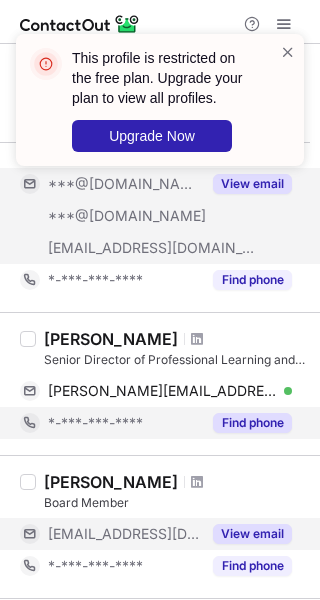 click on "Find phone" at bounding box center (252, 423) 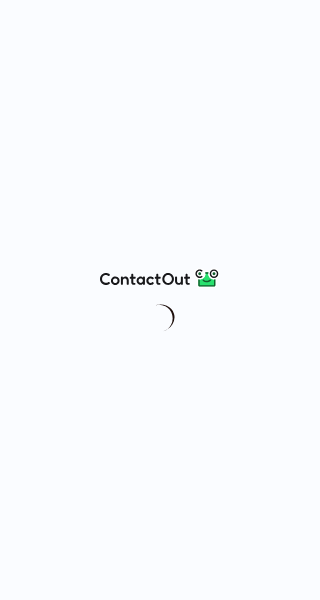 scroll, scrollTop: 0, scrollLeft: 0, axis: both 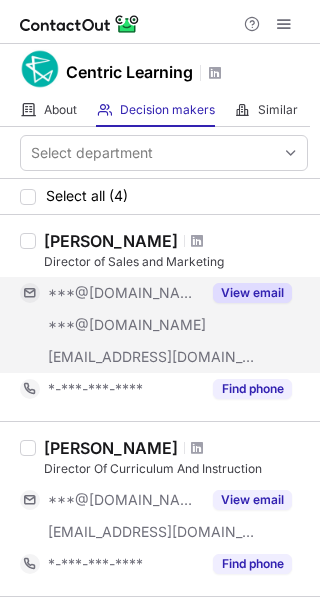 click on "View email" at bounding box center (252, 293) 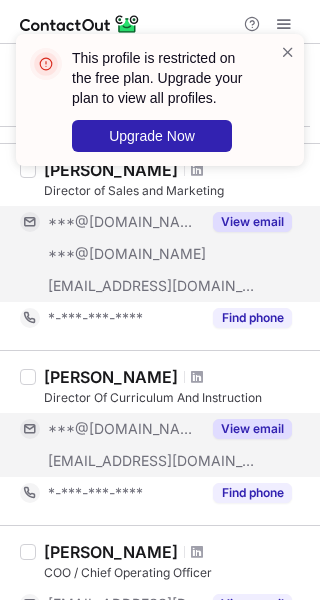 scroll, scrollTop: 100, scrollLeft: 0, axis: vertical 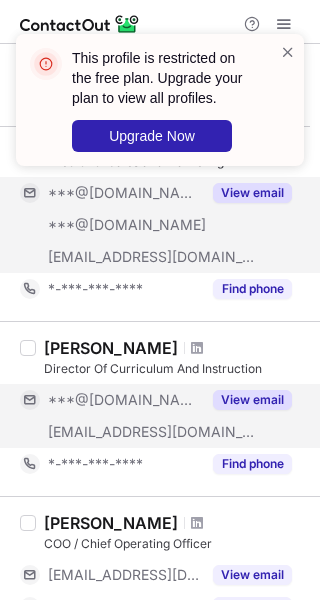 click on "View email" at bounding box center [252, 400] 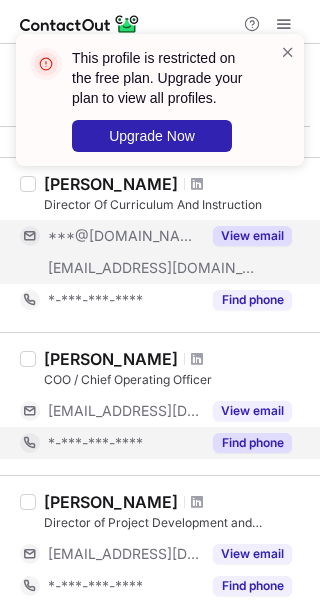 scroll, scrollTop: 300, scrollLeft: 0, axis: vertical 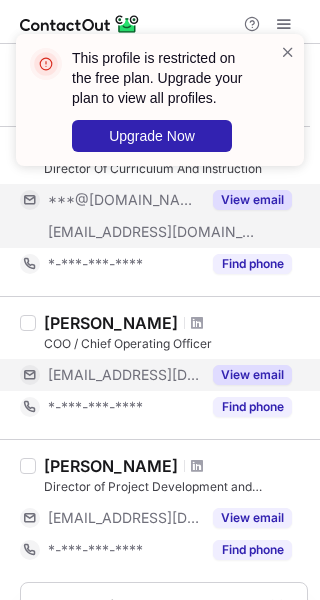 click on "View email" at bounding box center (252, 375) 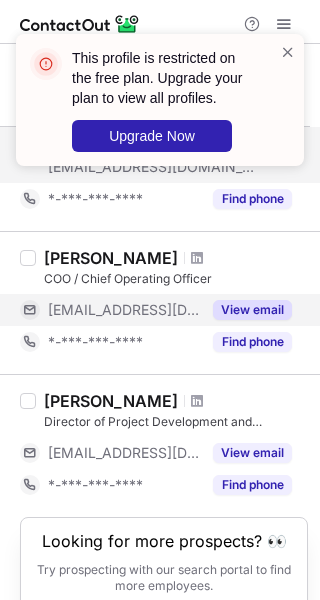 scroll, scrollTop: 400, scrollLeft: 0, axis: vertical 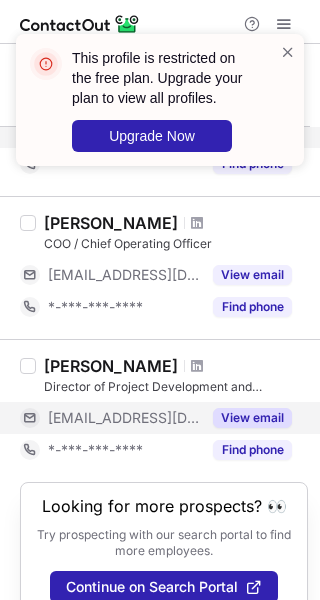 click on "View email" at bounding box center [252, 418] 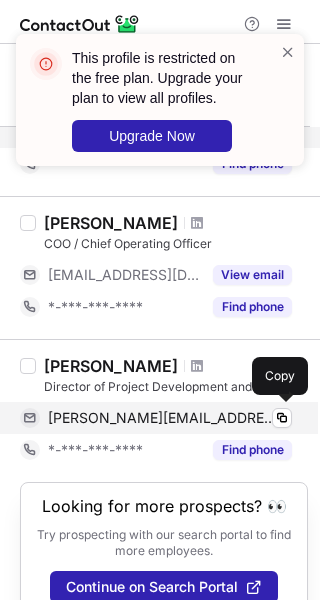 scroll, scrollTop: 434, scrollLeft: 0, axis: vertical 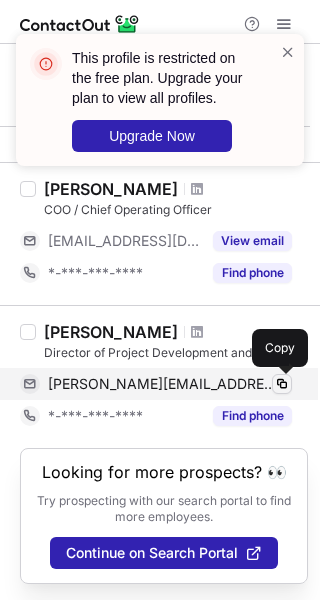 click at bounding box center [282, 384] 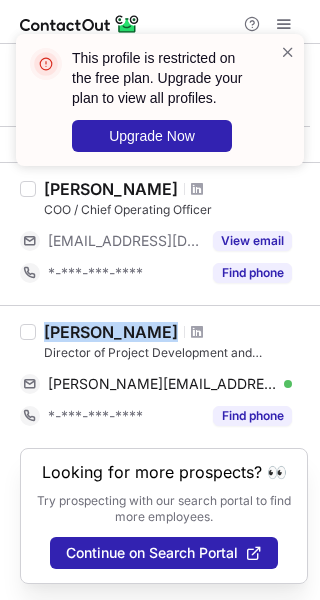 drag, startPoint x: 48, startPoint y: 332, endPoint x: 154, endPoint y: 333, distance: 106.004715 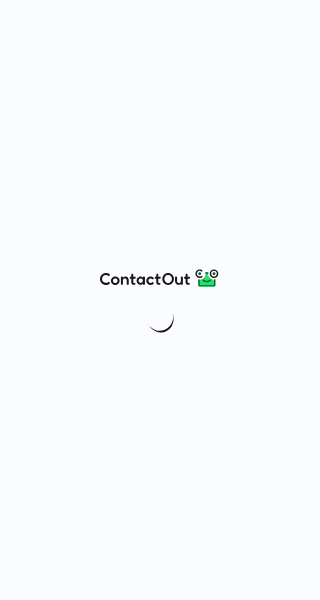scroll, scrollTop: 0, scrollLeft: 0, axis: both 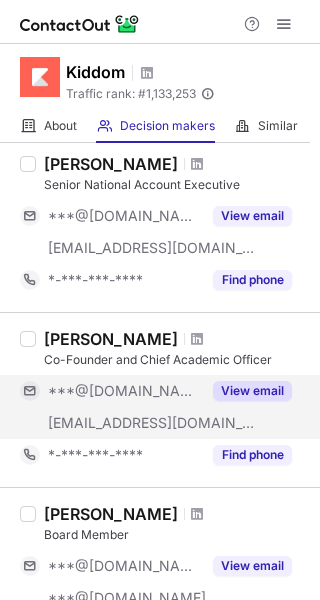click on "View email" at bounding box center [252, 391] 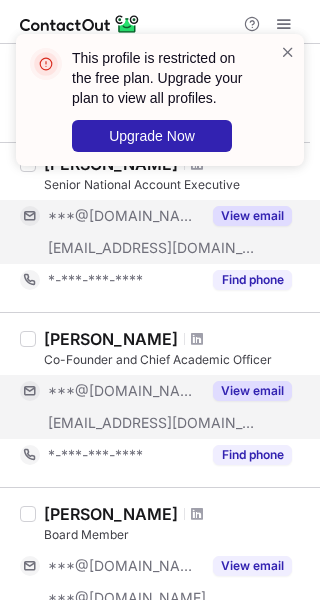click on "View email" at bounding box center [246, 216] 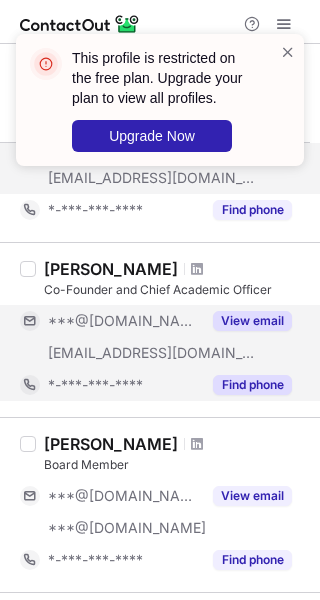 scroll, scrollTop: 400, scrollLeft: 0, axis: vertical 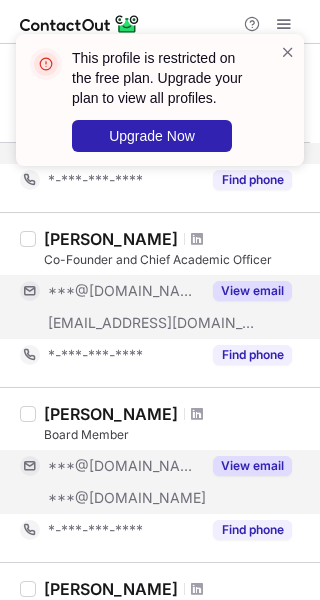 click on "View email" at bounding box center (252, 466) 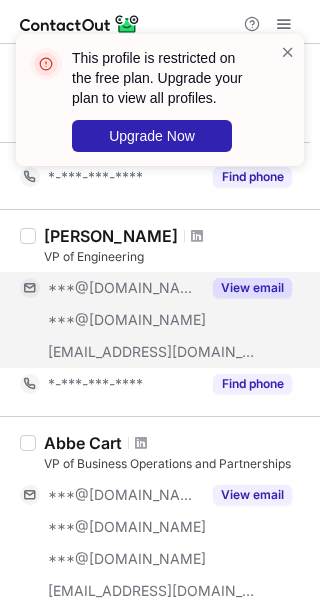 scroll, scrollTop: 800, scrollLeft: 0, axis: vertical 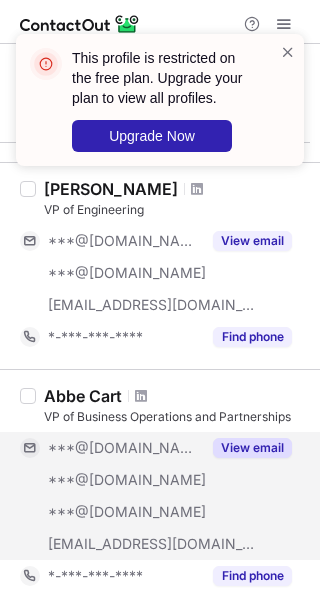 click on "View email" at bounding box center (252, 448) 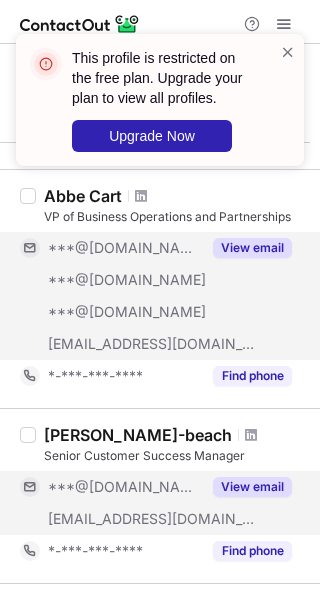 click on "View email" at bounding box center (246, 487) 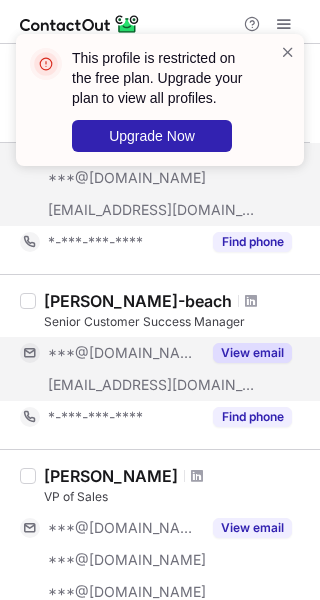 scroll, scrollTop: 1300, scrollLeft: 0, axis: vertical 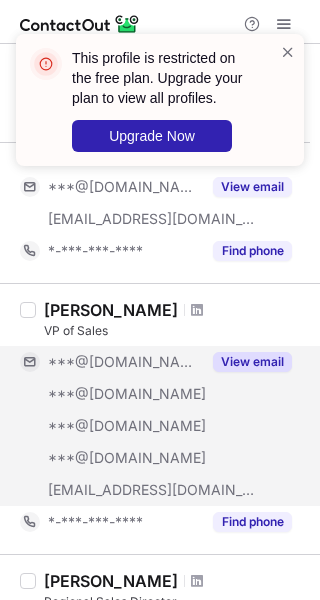 click on "View email" at bounding box center [252, 362] 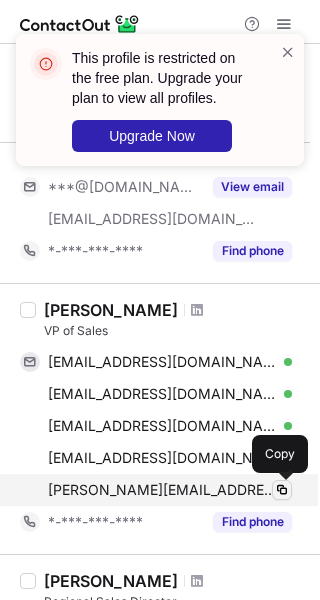 click at bounding box center [282, 490] 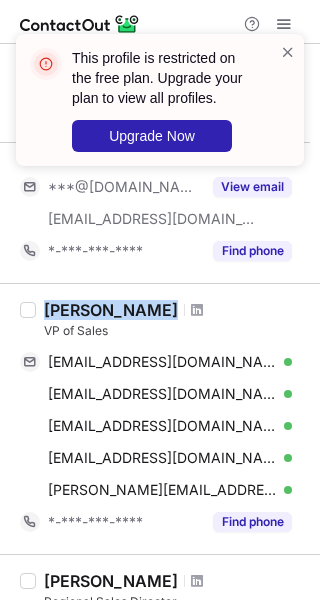 drag, startPoint x: 43, startPoint y: 304, endPoint x: 153, endPoint y: 308, distance: 110.0727 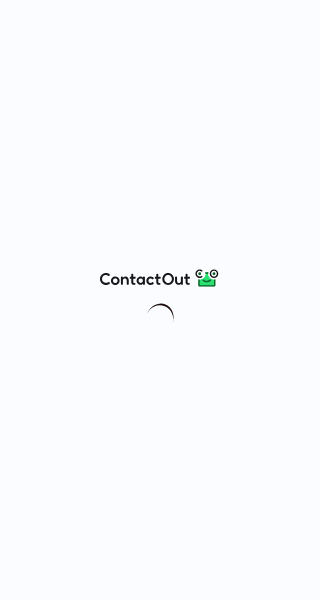scroll, scrollTop: 0, scrollLeft: 0, axis: both 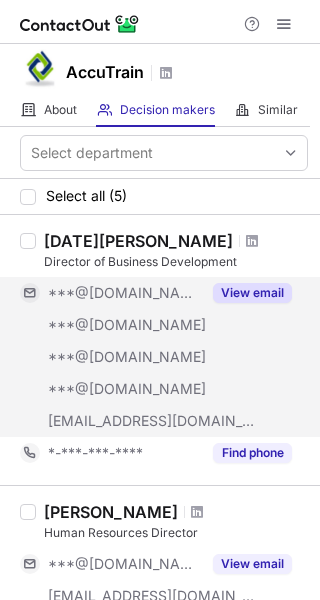click on "View email" at bounding box center (252, 293) 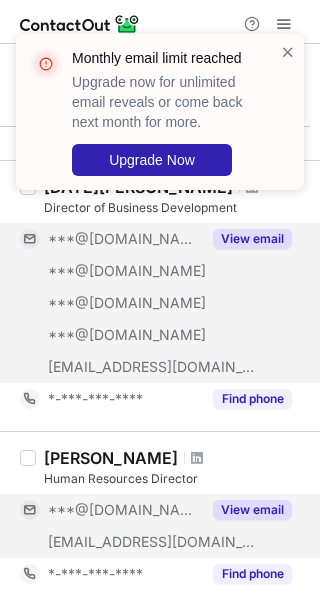 scroll, scrollTop: 200, scrollLeft: 0, axis: vertical 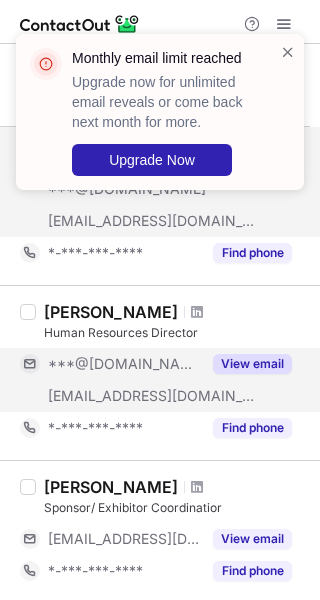 click on "View email" at bounding box center [252, 364] 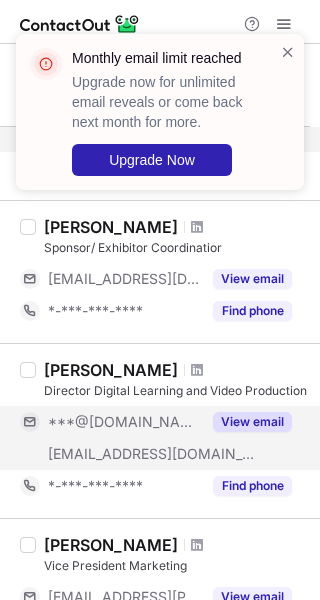 scroll, scrollTop: 405, scrollLeft: 0, axis: vertical 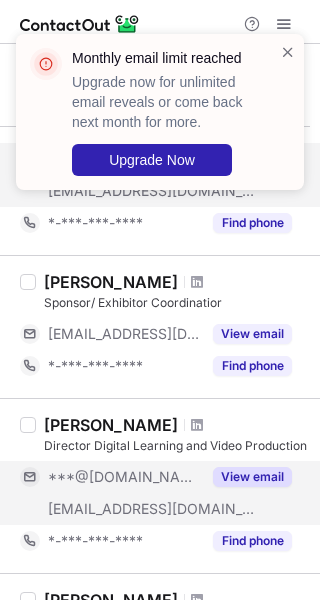 click on "View email" at bounding box center [252, 477] 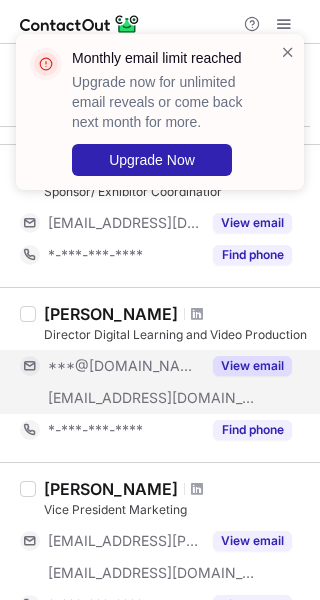 scroll, scrollTop: 605, scrollLeft: 0, axis: vertical 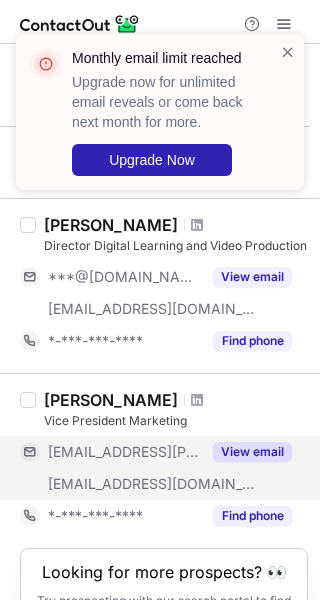 click on "View email" at bounding box center [252, 452] 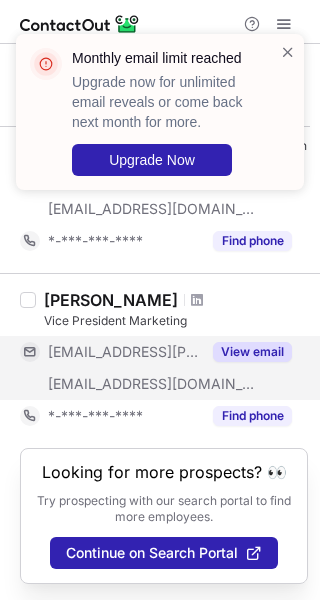 click on "View email" at bounding box center (252, 352) 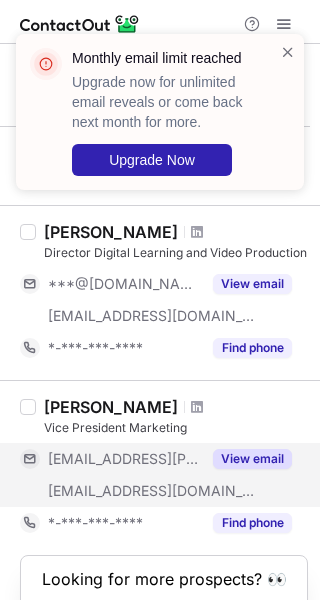 scroll, scrollTop: 305, scrollLeft: 0, axis: vertical 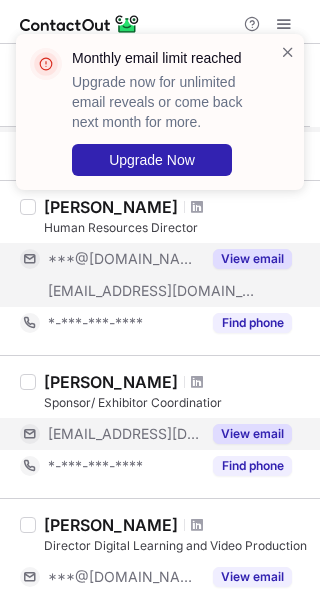 click on "View email" at bounding box center (252, 434) 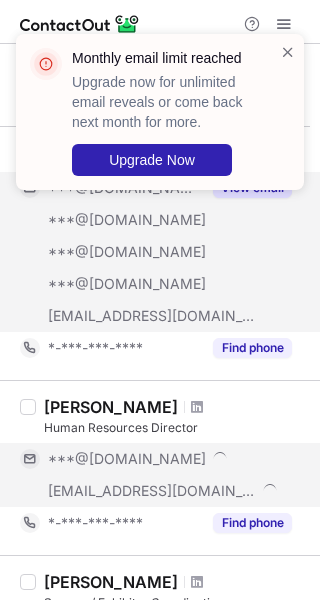 scroll, scrollTop: 5, scrollLeft: 0, axis: vertical 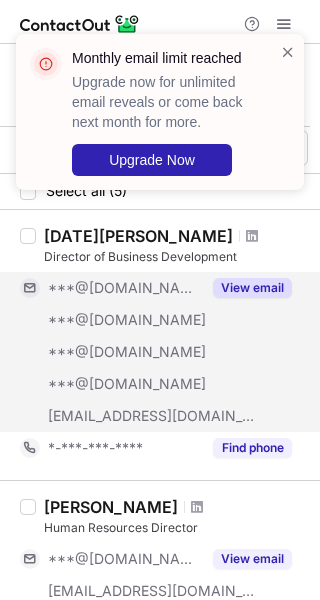 click on "View email" at bounding box center [246, 288] 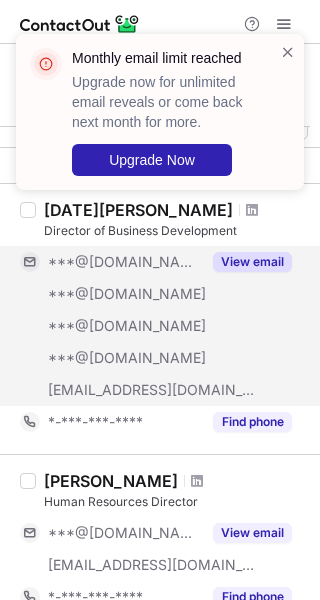 scroll, scrollTop: 0, scrollLeft: 0, axis: both 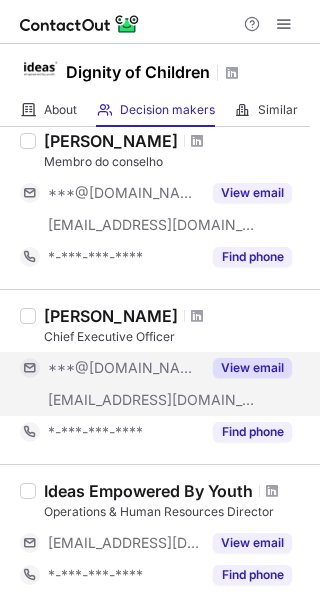 click on "View email" at bounding box center (252, 368) 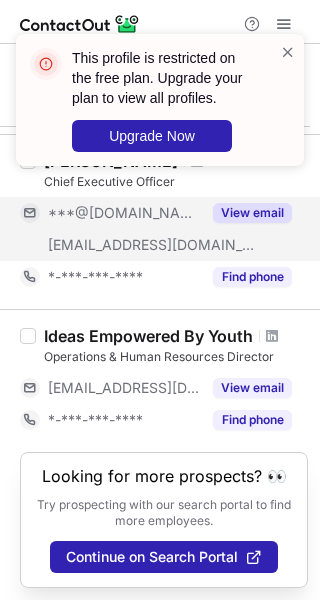 scroll, scrollTop: 259, scrollLeft: 0, axis: vertical 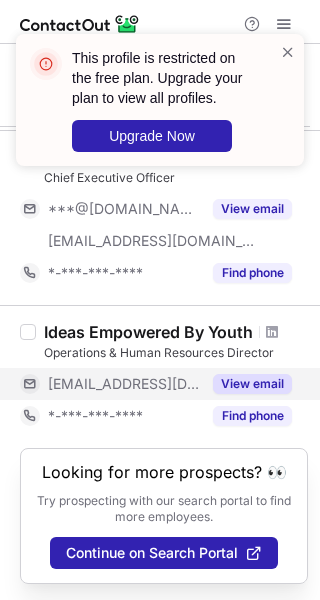 click on "View email" at bounding box center (252, 384) 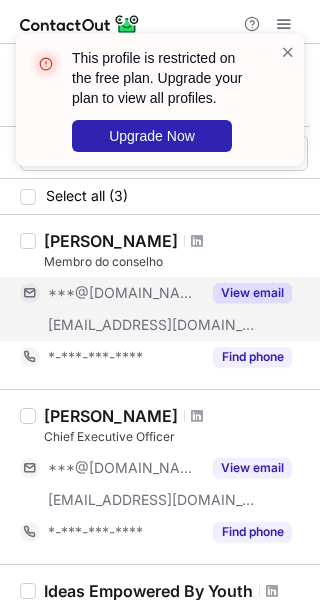 click on "View email" at bounding box center [252, 293] 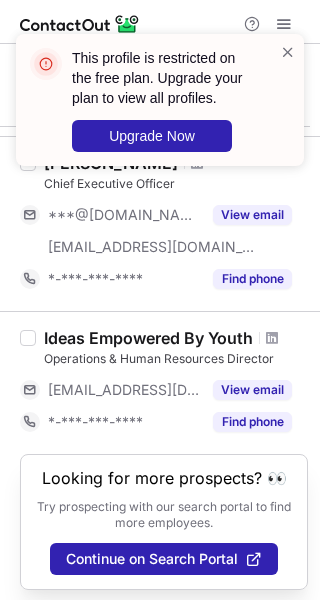 scroll, scrollTop: 259, scrollLeft: 0, axis: vertical 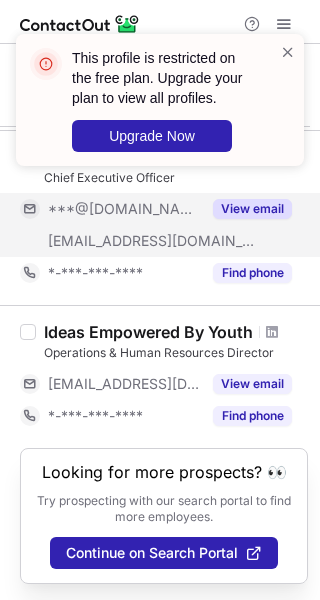 click on "View email" at bounding box center [252, 209] 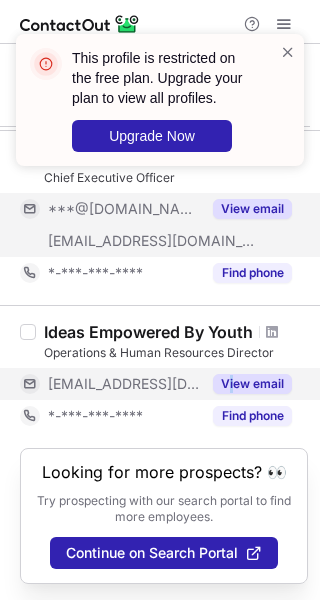 click on "View email" at bounding box center [246, 384] 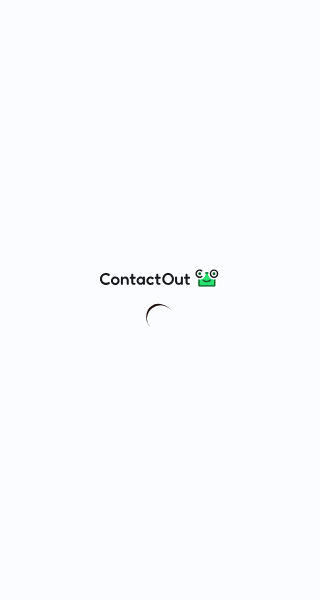 scroll, scrollTop: 0, scrollLeft: 0, axis: both 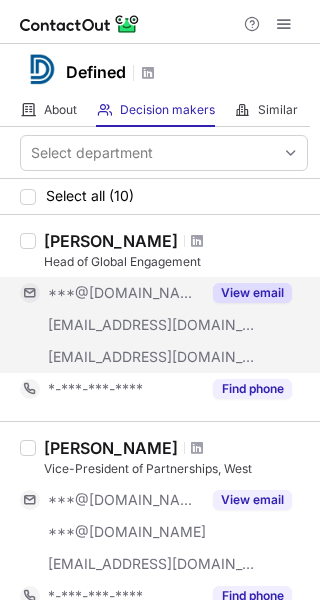 click on "View email" at bounding box center [252, 293] 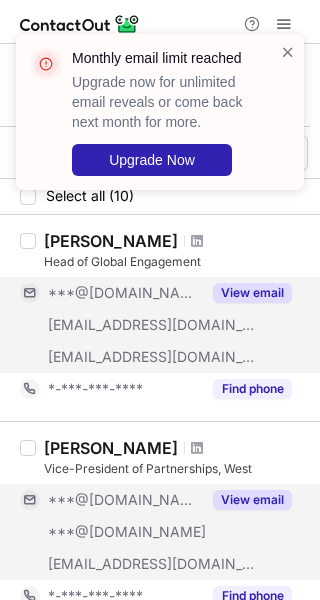 click on "View email" at bounding box center [252, 500] 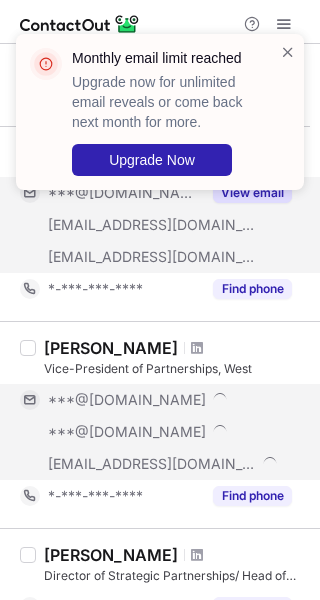 scroll, scrollTop: 200, scrollLeft: 0, axis: vertical 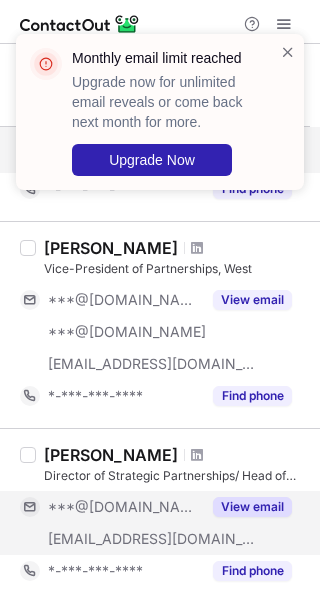 click on "View email" at bounding box center (252, 507) 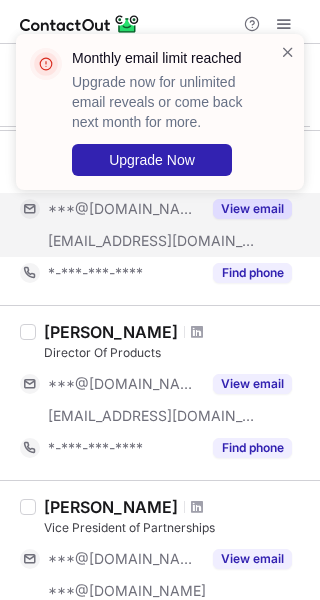 scroll, scrollTop: 500, scrollLeft: 0, axis: vertical 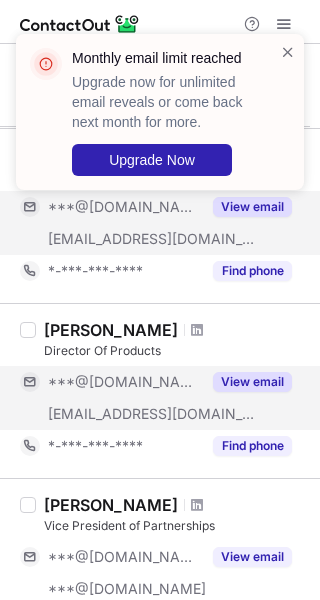 click on "View email" at bounding box center (252, 382) 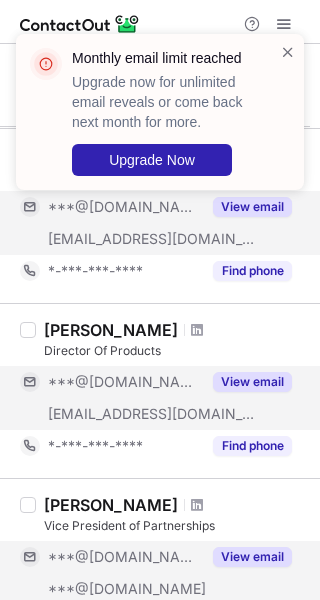 click on "View email" at bounding box center (252, 557) 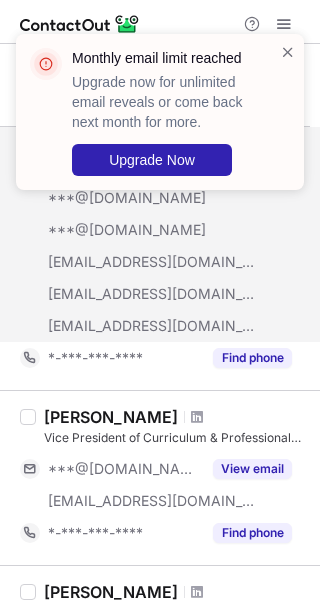 scroll, scrollTop: 1100, scrollLeft: 0, axis: vertical 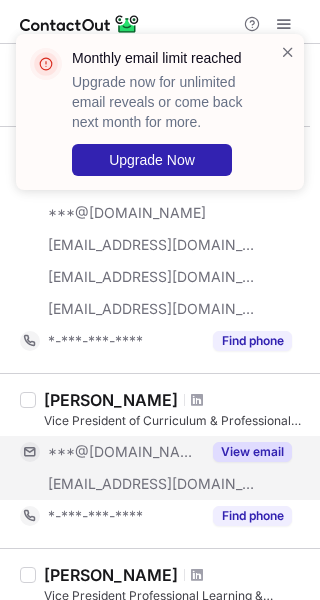 click on "View email" at bounding box center [252, 452] 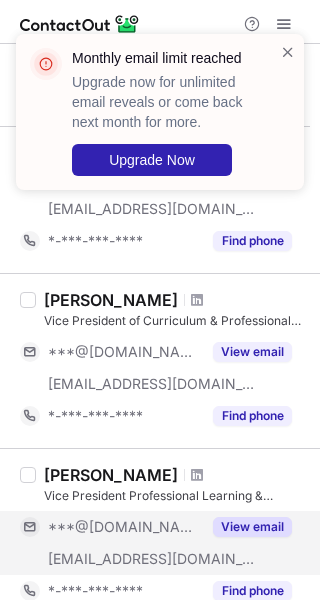 click on "View email" at bounding box center (252, 527) 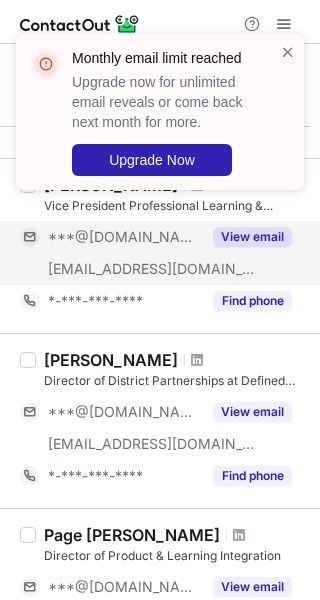 scroll, scrollTop: 1500, scrollLeft: 0, axis: vertical 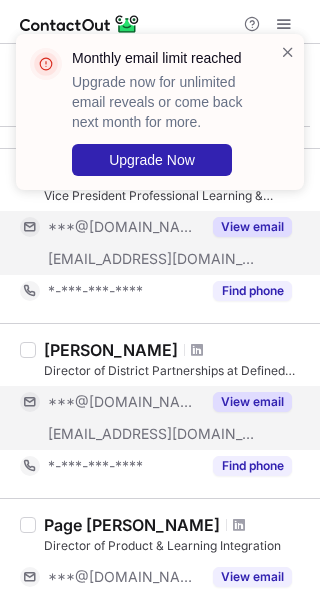 click on "View email" at bounding box center (252, 402) 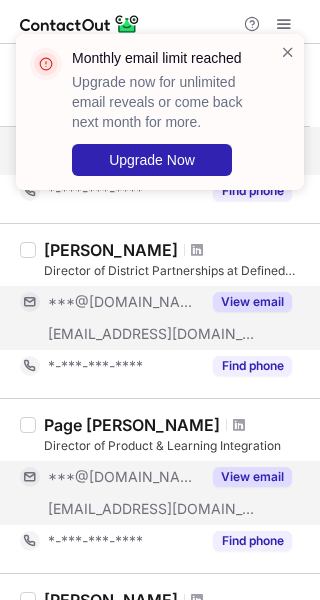 click on "View email" at bounding box center [252, 477] 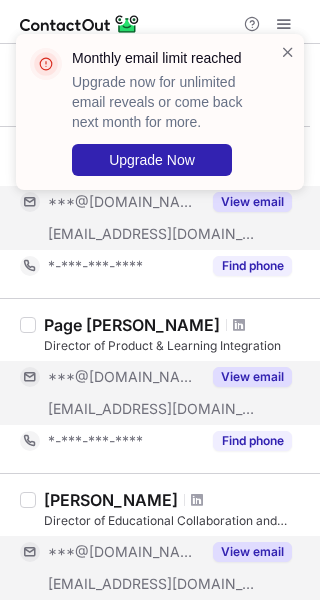 click on "View email" at bounding box center [252, 552] 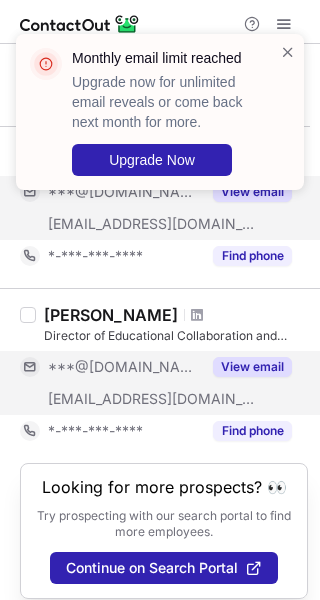 scroll, scrollTop: 1900, scrollLeft: 0, axis: vertical 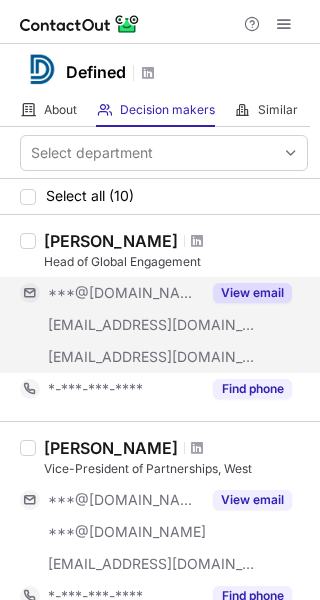 click on "View email" at bounding box center [252, 293] 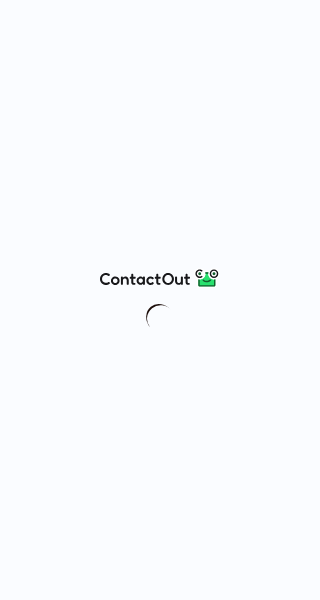 scroll, scrollTop: 0, scrollLeft: 0, axis: both 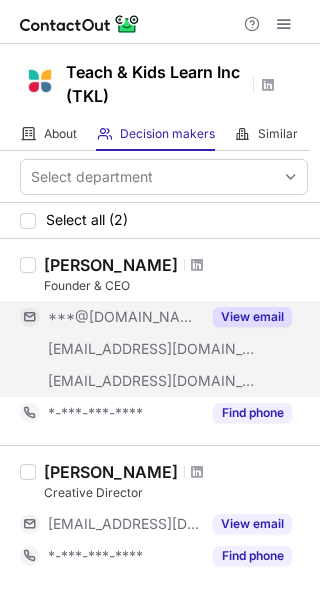 click on "View email" at bounding box center [252, 317] 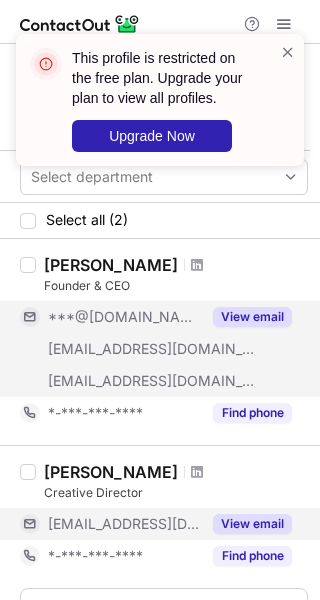 click on "View email" at bounding box center (246, 524) 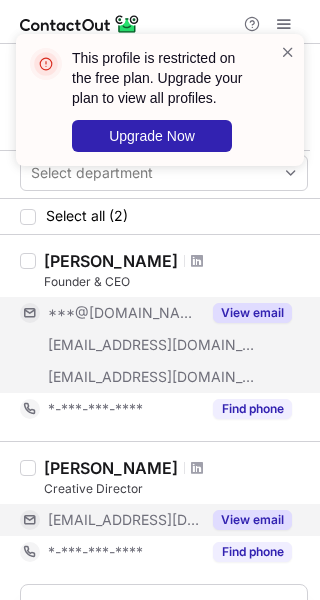 scroll, scrollTop: 0, scrollLeft: 0, axis: both 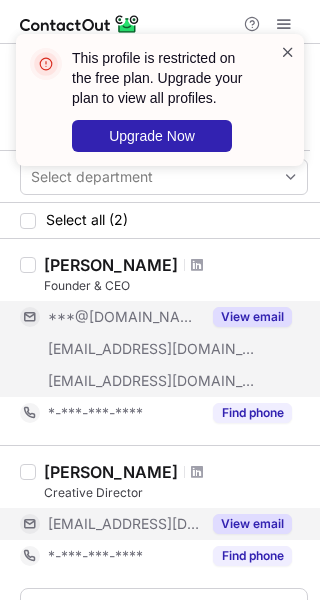 click at bounding box center [288, 52] 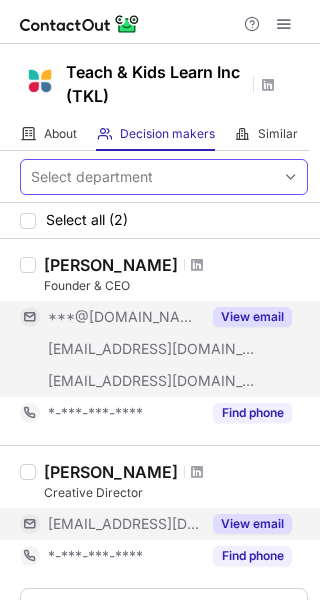 click at bounding box center (291, 177) 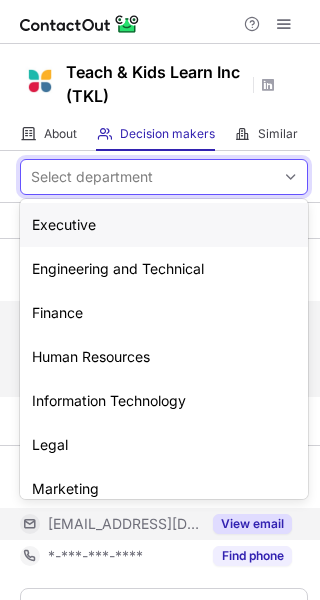 click on "Executive" at bounding box center [164, 225] 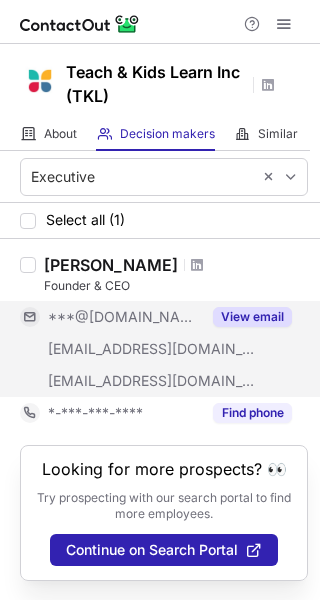 click on "View email" at bounding box center [252, 317] 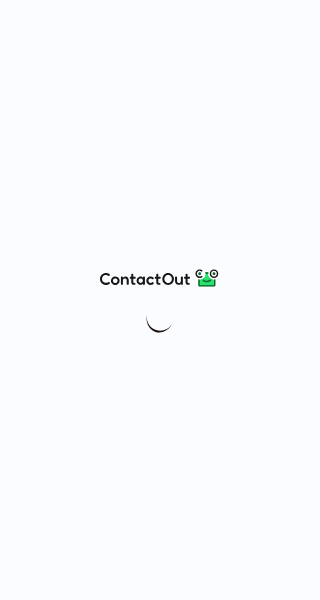 scroll, scrollTop: 0, scrollLeft: 0, axis: both 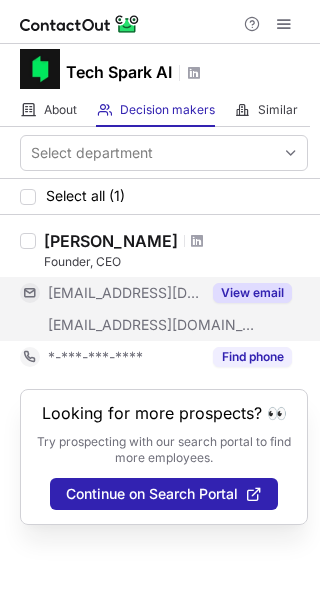 click on "View email" at bounding box center [252, 293] 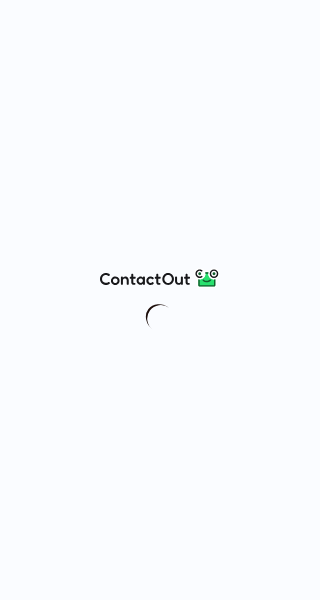 scroll, scrollTop: 0, scrollLeft: 0, axis: both 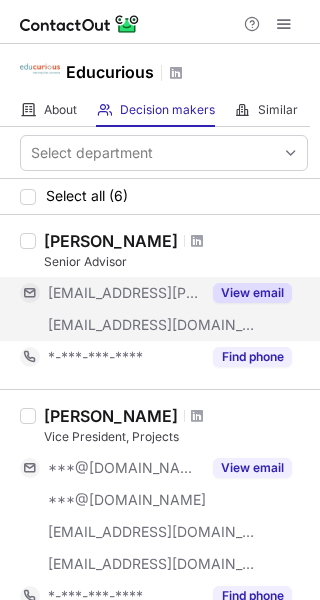 click on "View email" at bounding box center [252, 293] 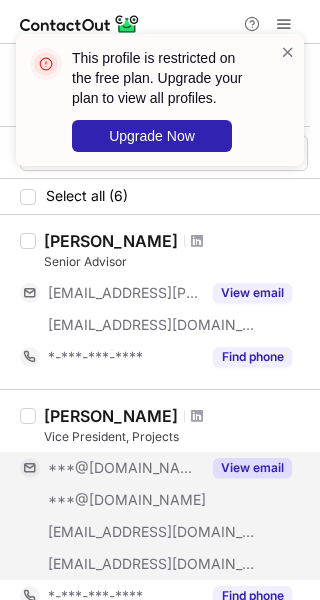 click on "View email" at bounding box center [246, 468] 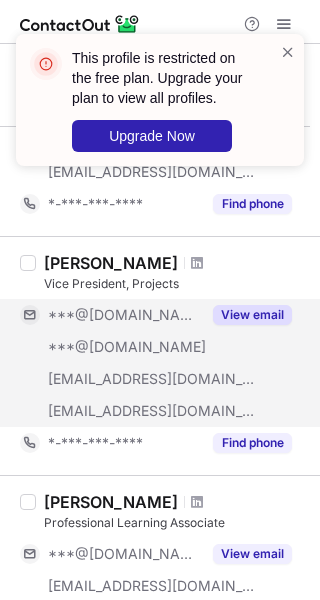 scroll, scrollTop: 200, scrollLeft: 0, axis: vertical 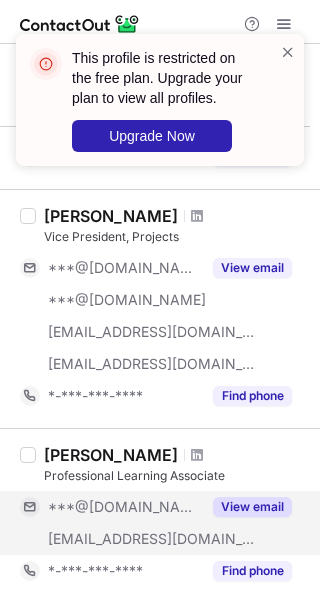 click on "View email" at bounding box center [252, 507] 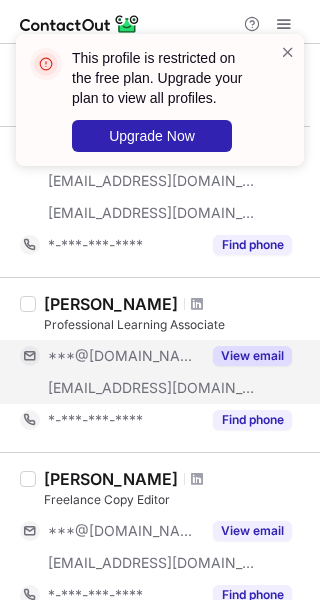scroll, scrollTop: 400, scrollLeft: 0, axis: vertical 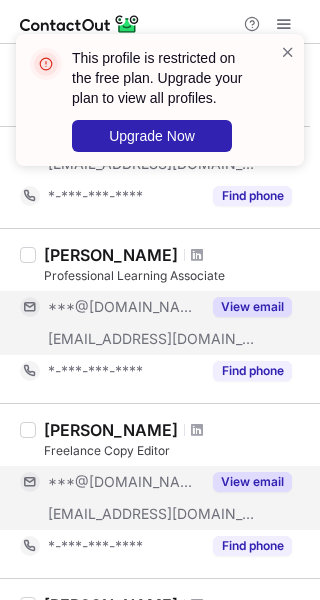 click on "View email" at bounding box center (252, 482) 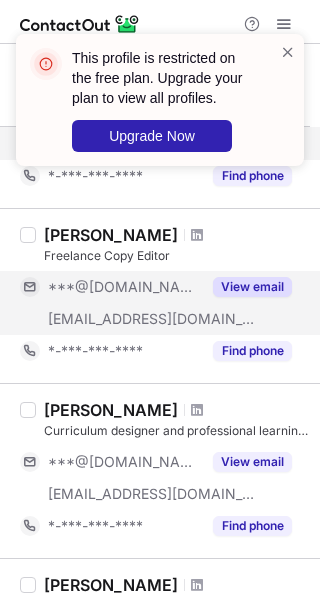 scroll, scrollTop: 600, scrollLeft: 0, axis: vertical 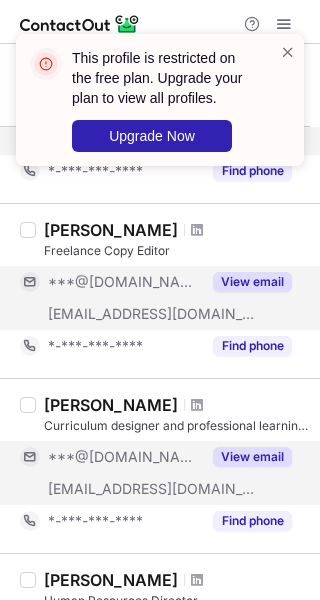 click on "View email" at bounding box center [252, 457] 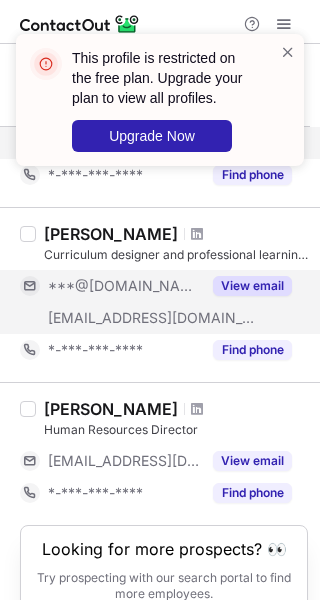 scroll, scrollTop: 800, scrollLeft: 0, axis: vertical 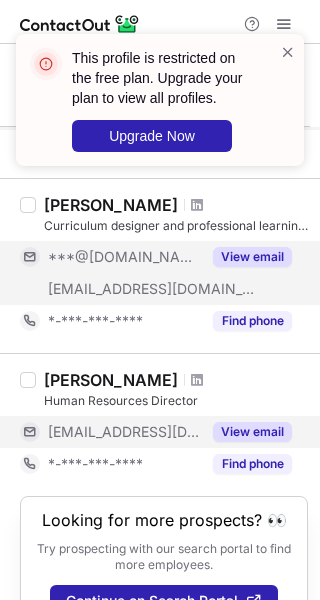 click on "View email" at bounding box center (246, 432) 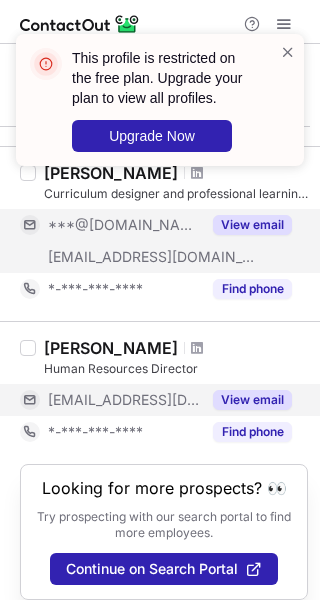 scroll, scrollTop: 848, scrollLeft: 0, axis: vertical 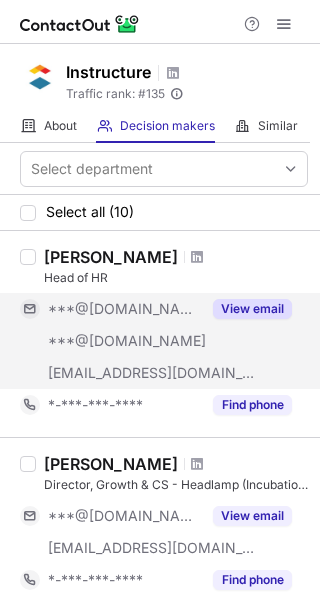 click on "View email" at bounding box center [252, 309] 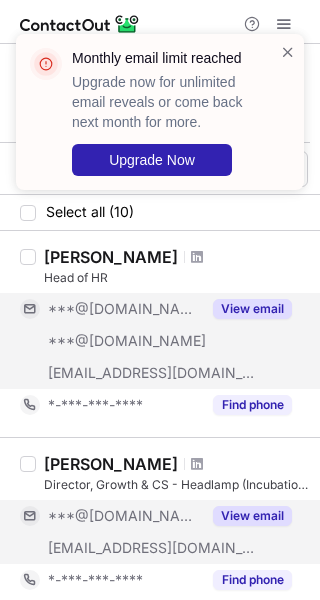 click on "View email" at bounding box center (252, 516) 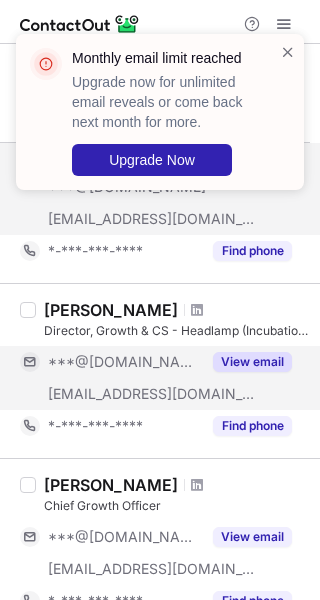scroll, scrollTop: 200, scrollLeft: 0, axis: vertical 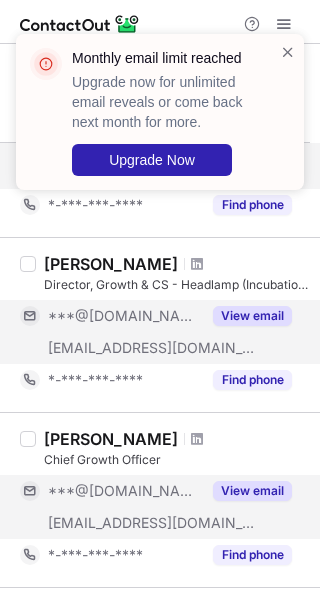 click on "View email" at bounding box center (252, 491) 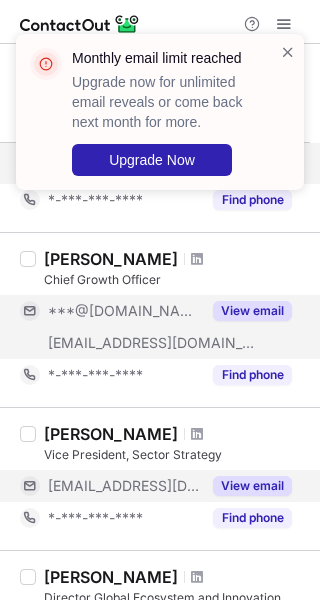 scroll, scrollTop: 400, scrollLeft: 0, axis: vertical 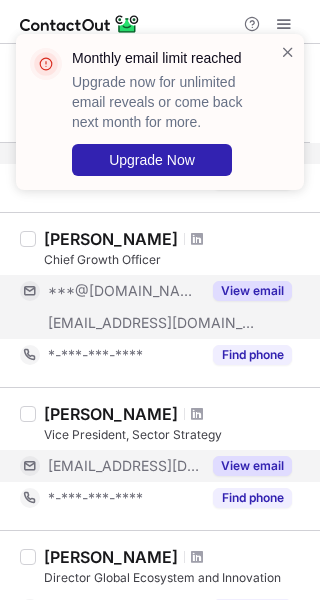 click on "View email" at bounding box center [246, 466] 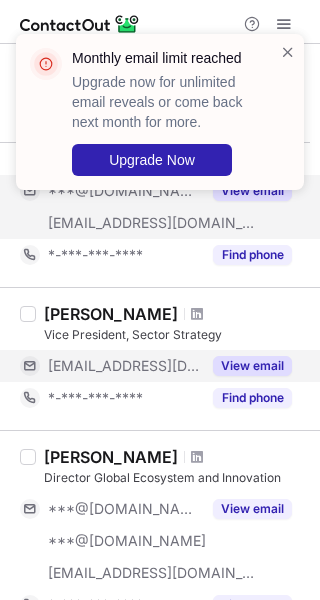 click on "View email" at bounding box center [252, 366] 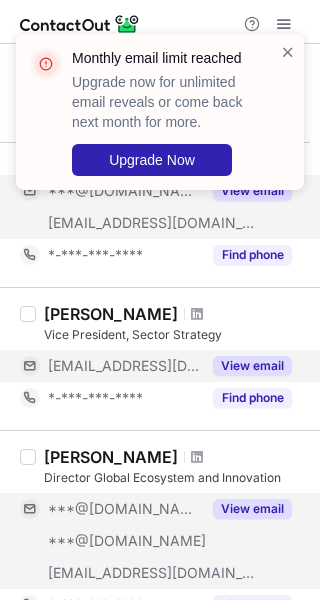 click on "View email" at bounding box center [252, 509] 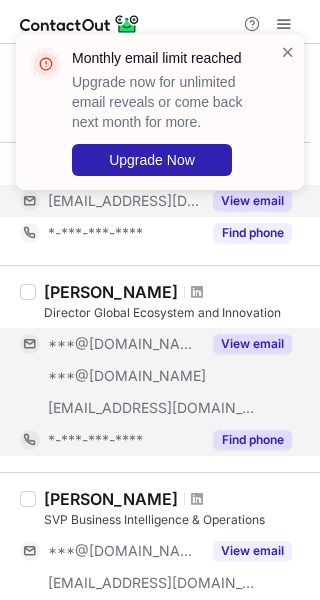 scroll, scrollTop: 700, scrollLeft: 0, axis: vertical 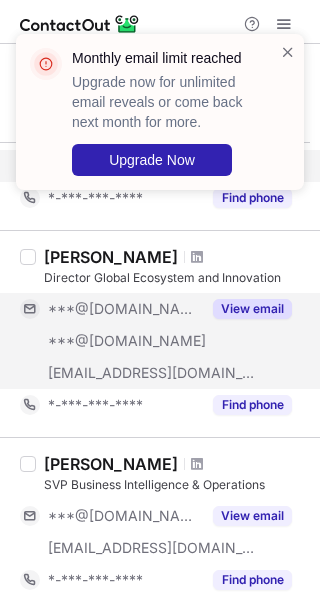 drag, startPoint x: 249, startPoint y: 310, endPoint x: 247, endPoint y: 329, distance: 19.104973 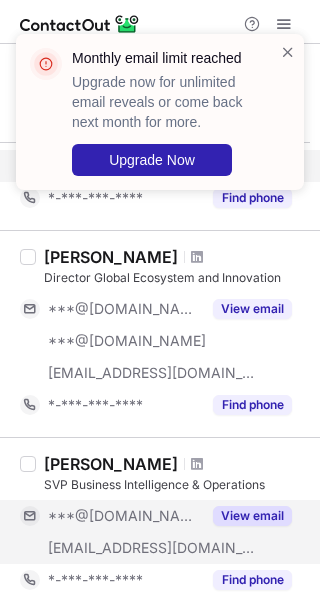 click on "View email" at bounding box center (246, 516) 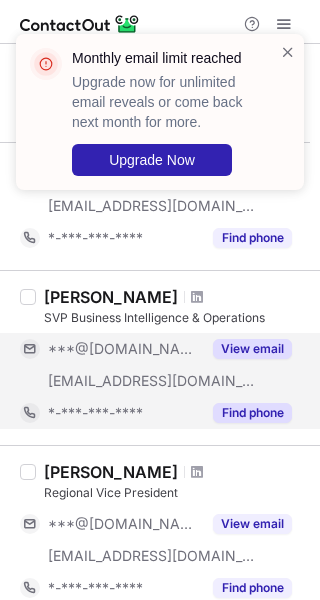 scroll, scrollTop: 900, scrollLeft: 0, axis: vertical 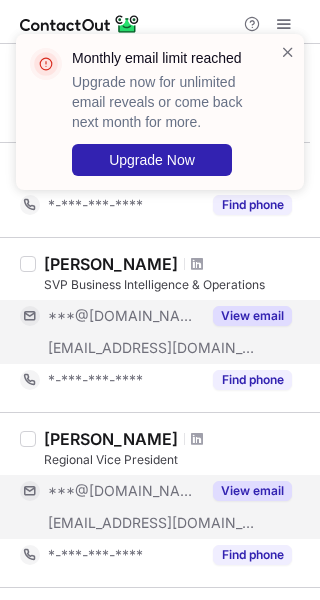 click on "View email" at bounding box center [252, 491] 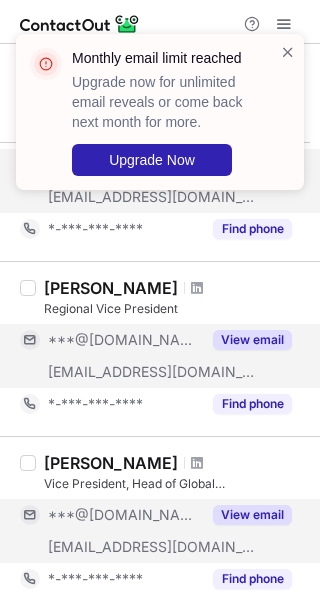 scroll, scrollTop: 1100, scrollLeft: 0, axis: vertical 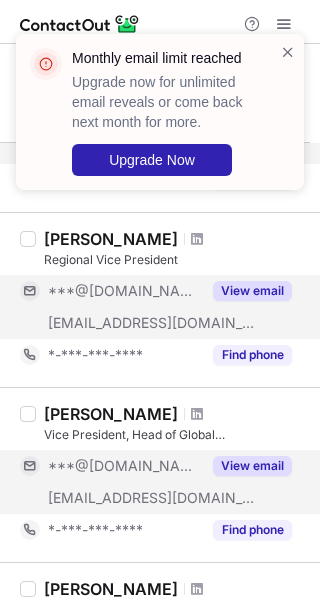 click on "View email" at bounding box center [252, 466] 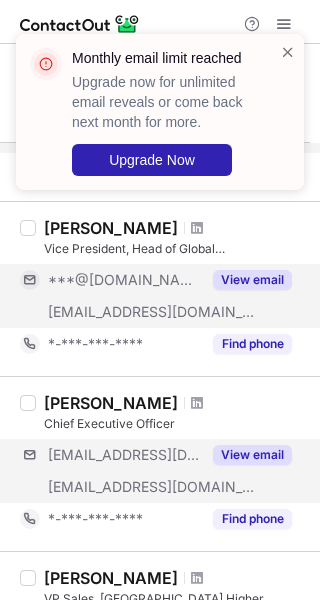scroll, scrollTop: 1300, scrollLeft: 0, axis: vertical 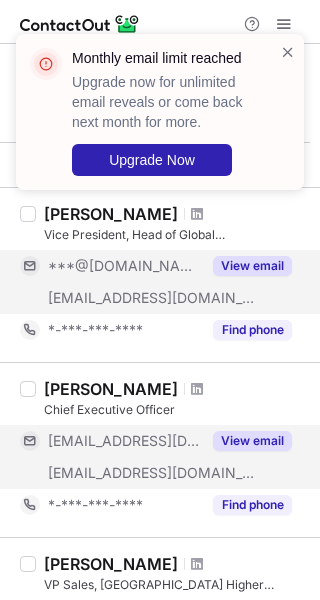click on "View email" at bounding box center (252, 441) 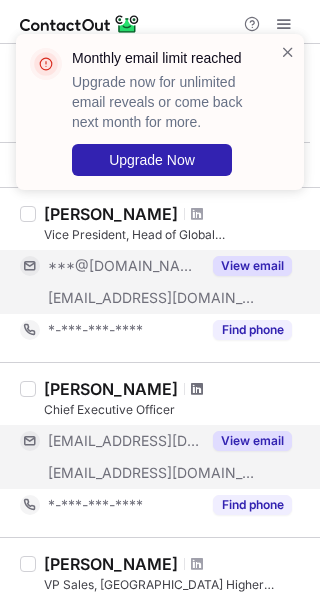 click at bounding box center [197, 389] 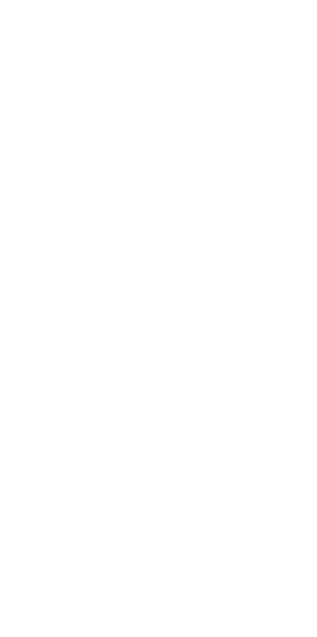 scroll, scrollTop: 0, scrollLeft: 0, axis: both 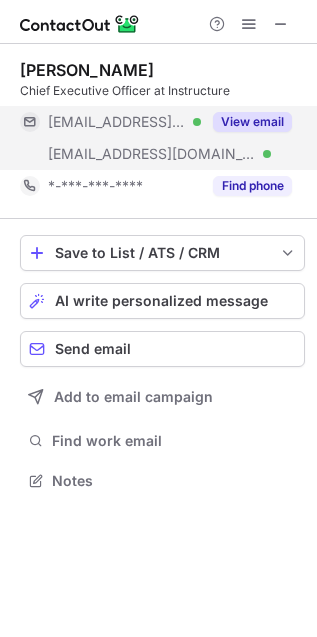 click on "View email" at bounding box center (252, 122) 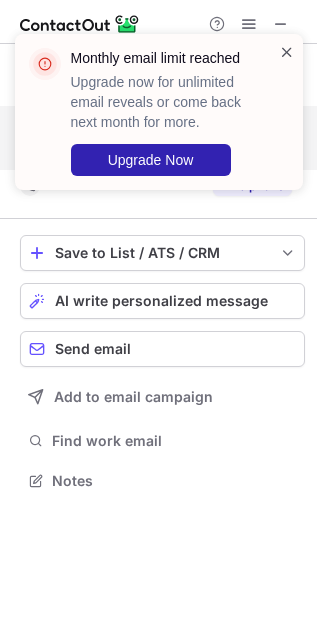 click at bounding box center [287, 52] 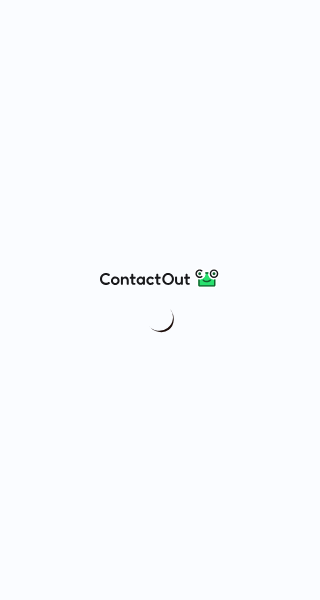 scroll, scrollTop: 0, scrollLeft: 0, axis: both 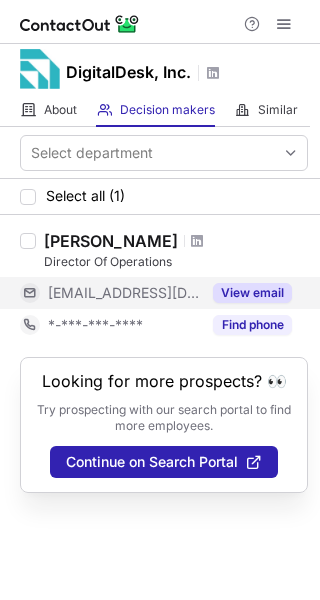 click on "View email" at bounding box center [252, 293] 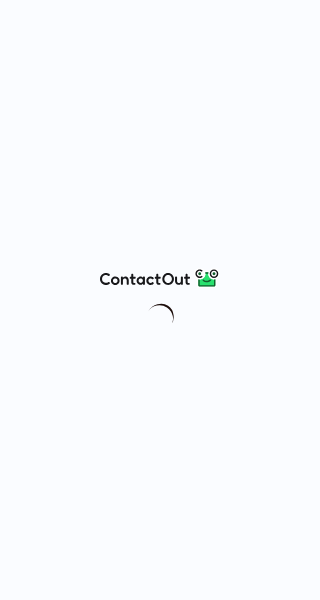 scroll, scrollTop: 0, scrollLeft: 0, axis: both 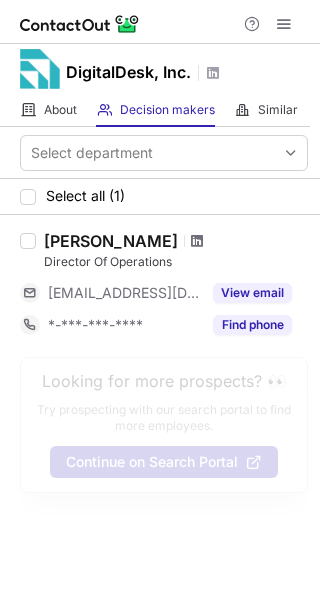 click at bounding box center (197, 241) 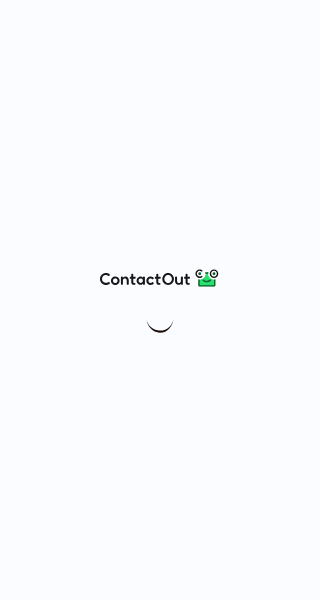 scroll, scrollTop: 0, scrollLeft: 0, axis: both 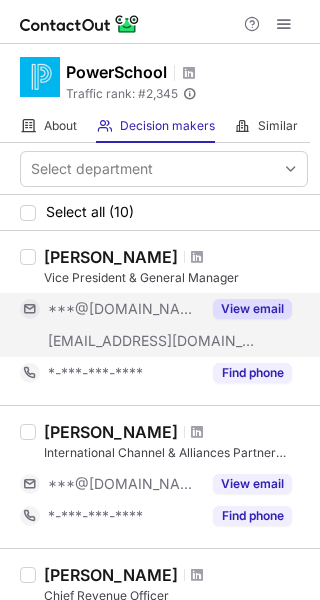 click on "View email" at bounding box center (252, 309) 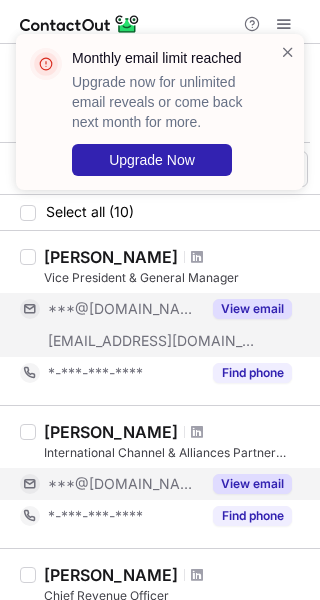 click on "View email" at bounding box center [252, 484] 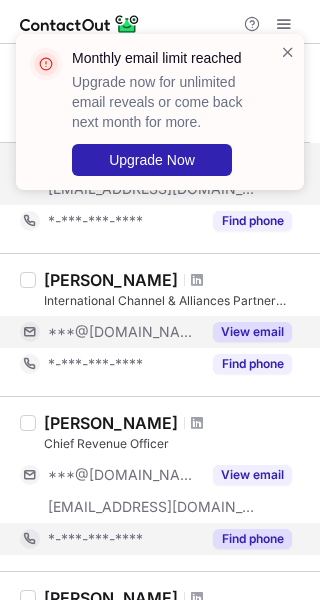 scroll, scrollTop: 200, scrollLeft: 0, axis: vertical 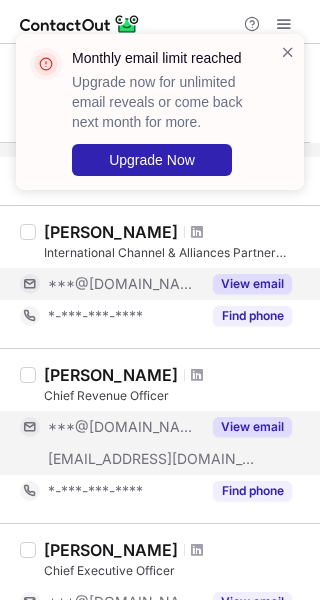 click on "View email" at bounding box center (252, 427) 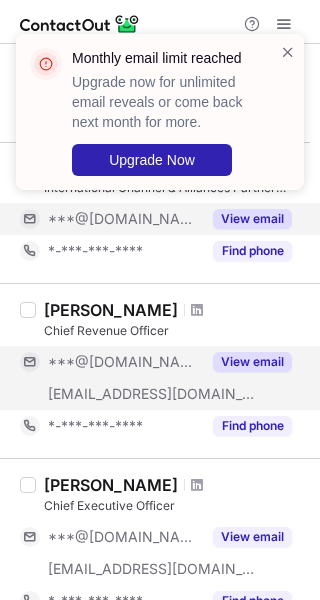 scroll, scrollTop: 300, scrollLeft: 0, axis: vertical 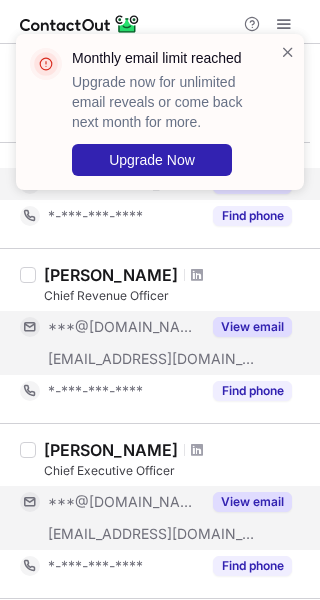 click on "View email" at bounding box center (252, 502) 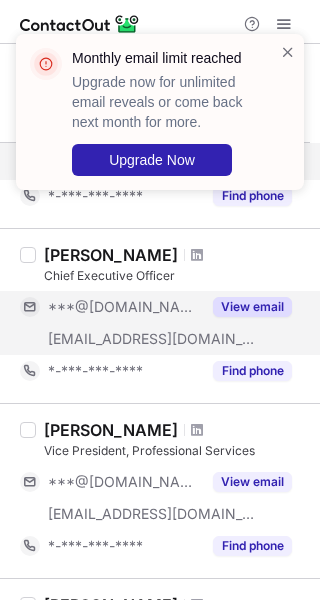 scroll, scrollTop: 500, scrollLeft: 0, axis: vertical 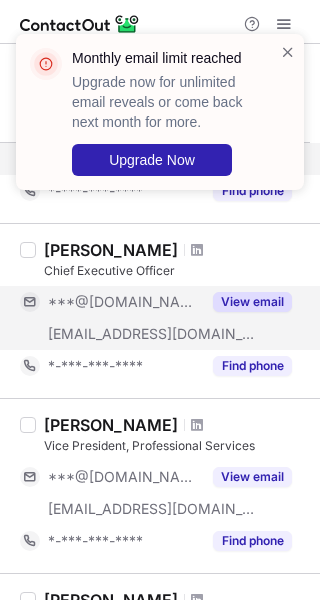 click on "Vice President, Professional Services" at bounding box center (176, 446) 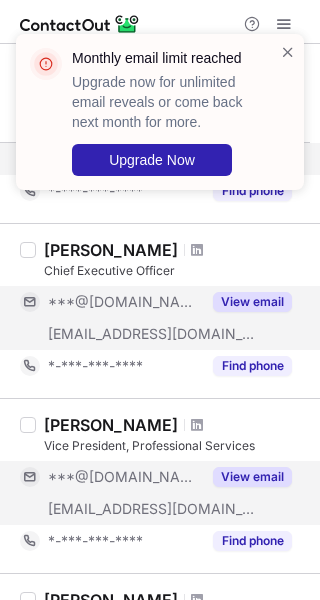 click on "View email" at bounding box center [252, 477] 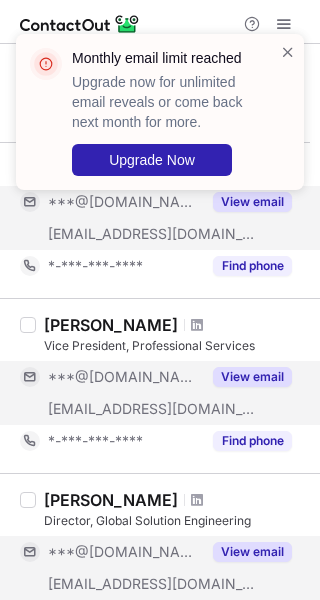 click on "View email" at bounding box center [252, 552] 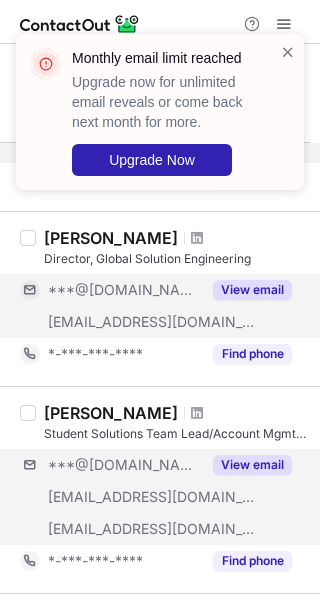 scroll, scrollTop: 900, scrollLeft: 0, axis: vertical 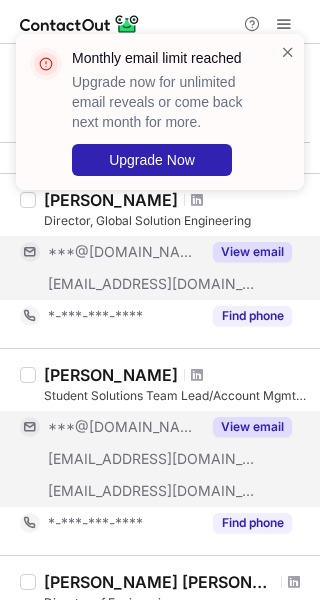 click on "View email" at bounding box center [252, 427] 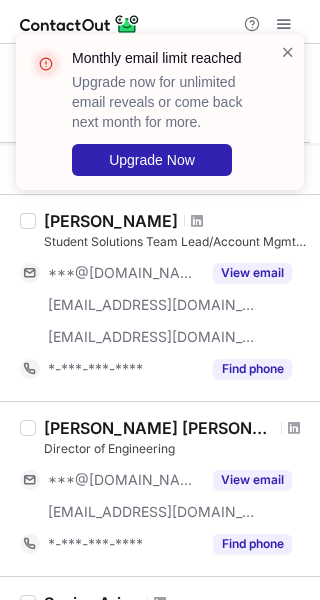 scroll, scrollTop: 1100, scrollLeft: 0, axis: vertical 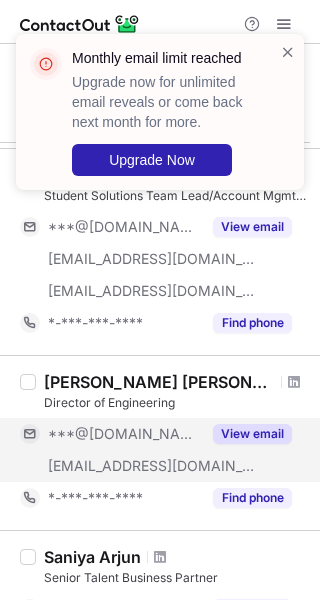 click on "View email" at bounding box center [252, 434] 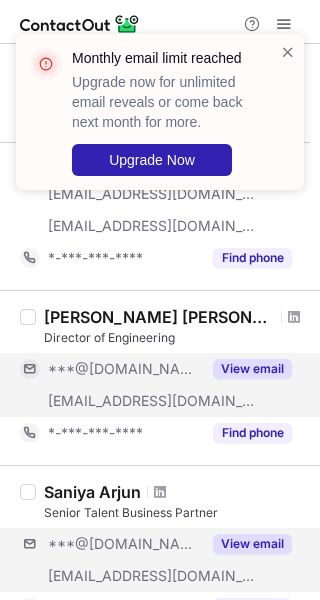 scroll, scrollTop: 1200, scrollLeft: 0, axis: vertical 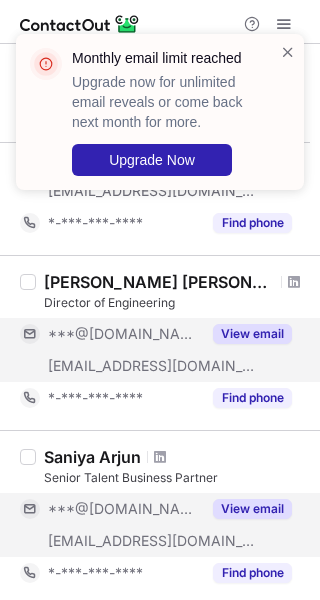 click on "View email" at bounding box center (252, 509) 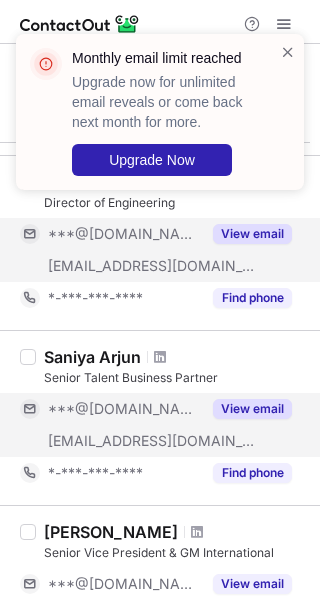 scroll, scrollTop: 1400, scrollLeft: 0, axis: vertical 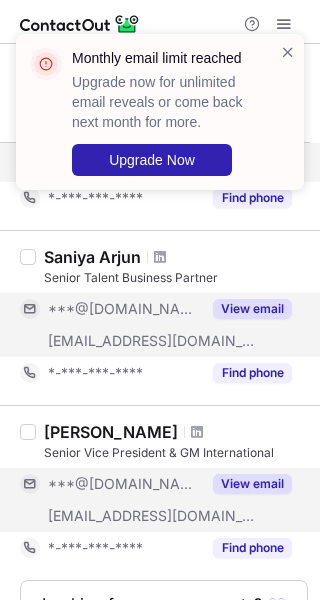 click on "View email" at bounding box center [252, 484] 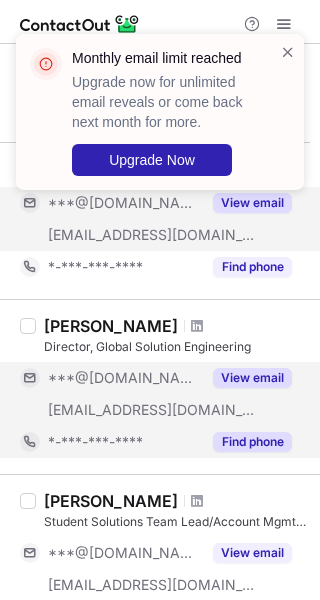 scroll, scrollTop: 632, scrollLeft: 0, axis: vertical 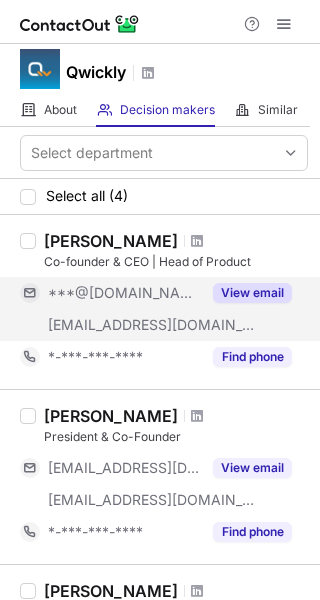 click on "View email" at bounding box center (252, 293) 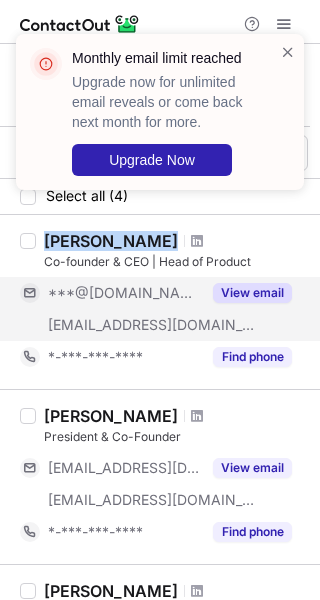 drag, startPoint x: 33, startPoint y: 239, endPoint x: 158, endPoint y: 241, distance: 125.016 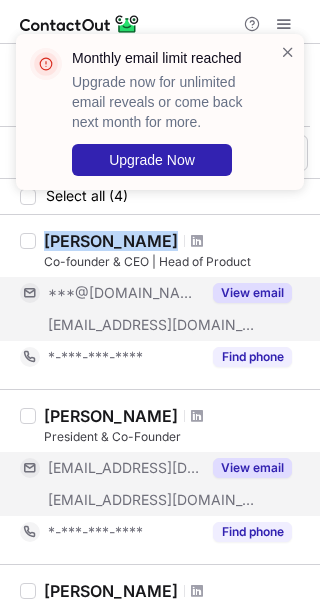 click on "View email" at bounding box center (252, 468) 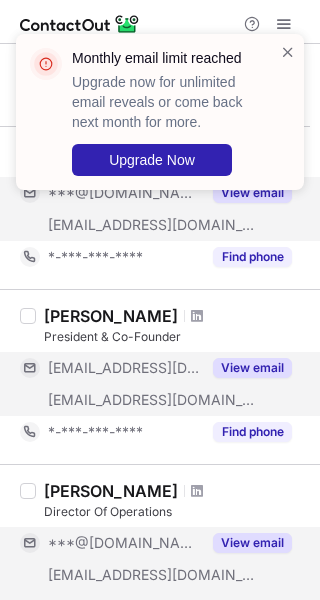 scroll, scrollTop: 200, scrollLeft: 0, axis: vertical 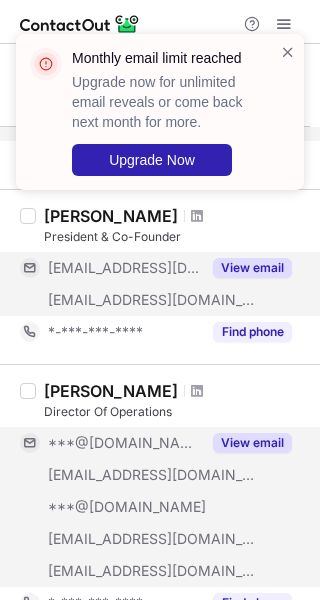 click on "View email" at bounding box center [246, 443] 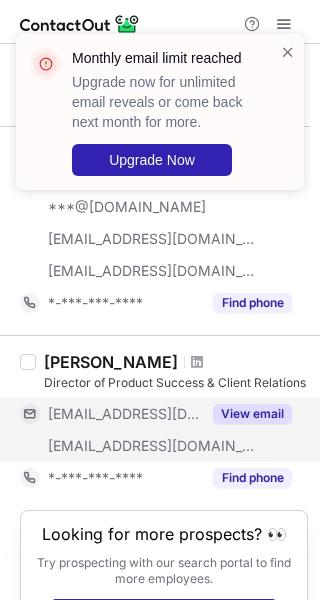click on "View email" at bounding box center [252, 414] 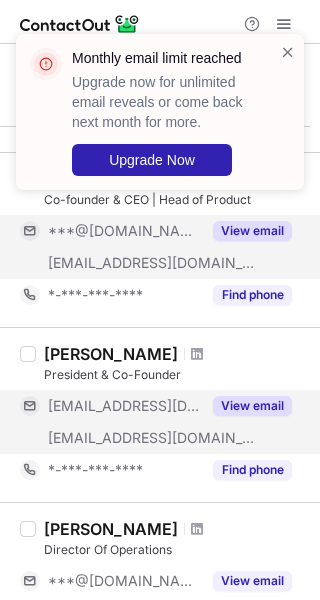 scroll, scrollTop: 0, scrollLeft: 0, axis: both 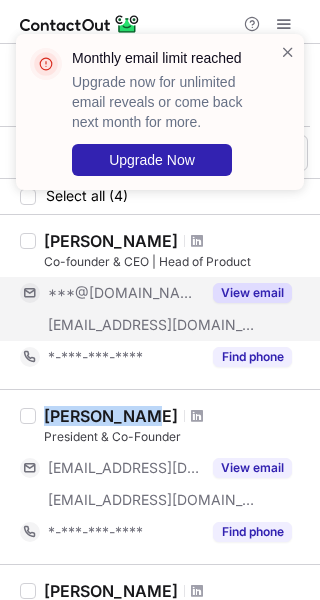 drag, startPoint x: 43, startPoint y: 422, endPoint x: 134, endPoint y: 421, distance: 91.00549 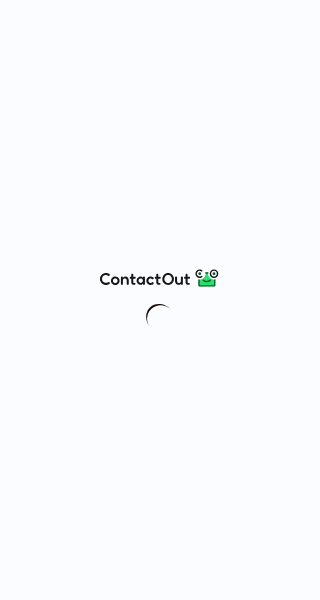 scroll, scrollTop: 0, scrollLeft: 0, axis: both 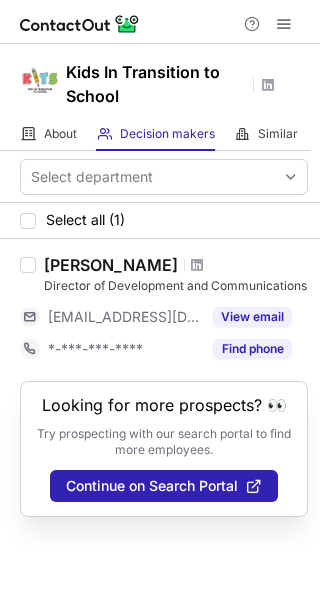 drag, startPoint x: 43, startPoint y: 257, endPoint x: 227, endPoint y: 268, distance: 184.3285 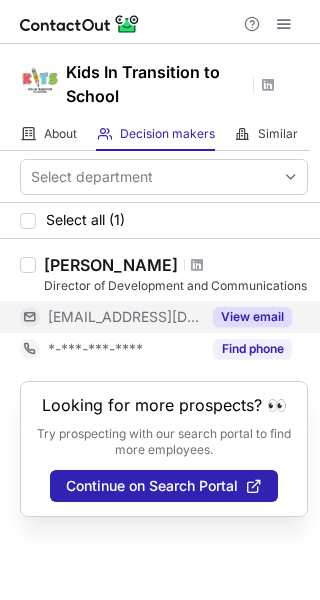 click on "View email" at bounding box center [252, 317] 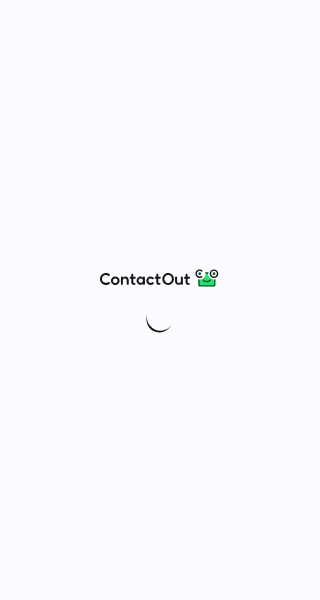 scroll, scrollTop: 0, scrollLeft: 0, axis: both 